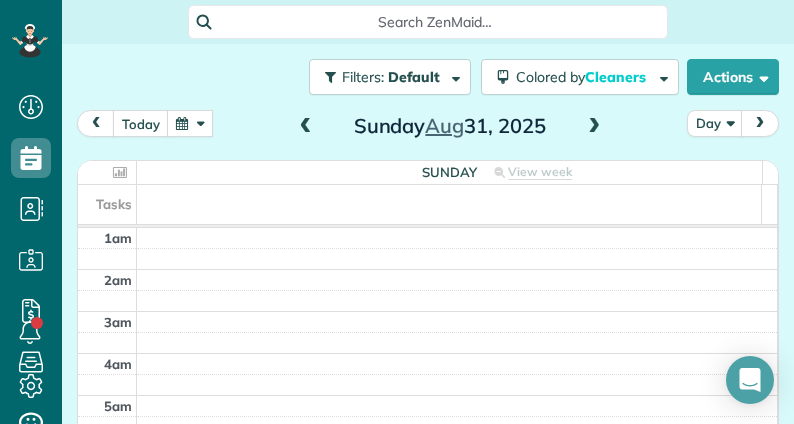 scroll, scrollTop: 0, scrollLeft: 0, axis: both 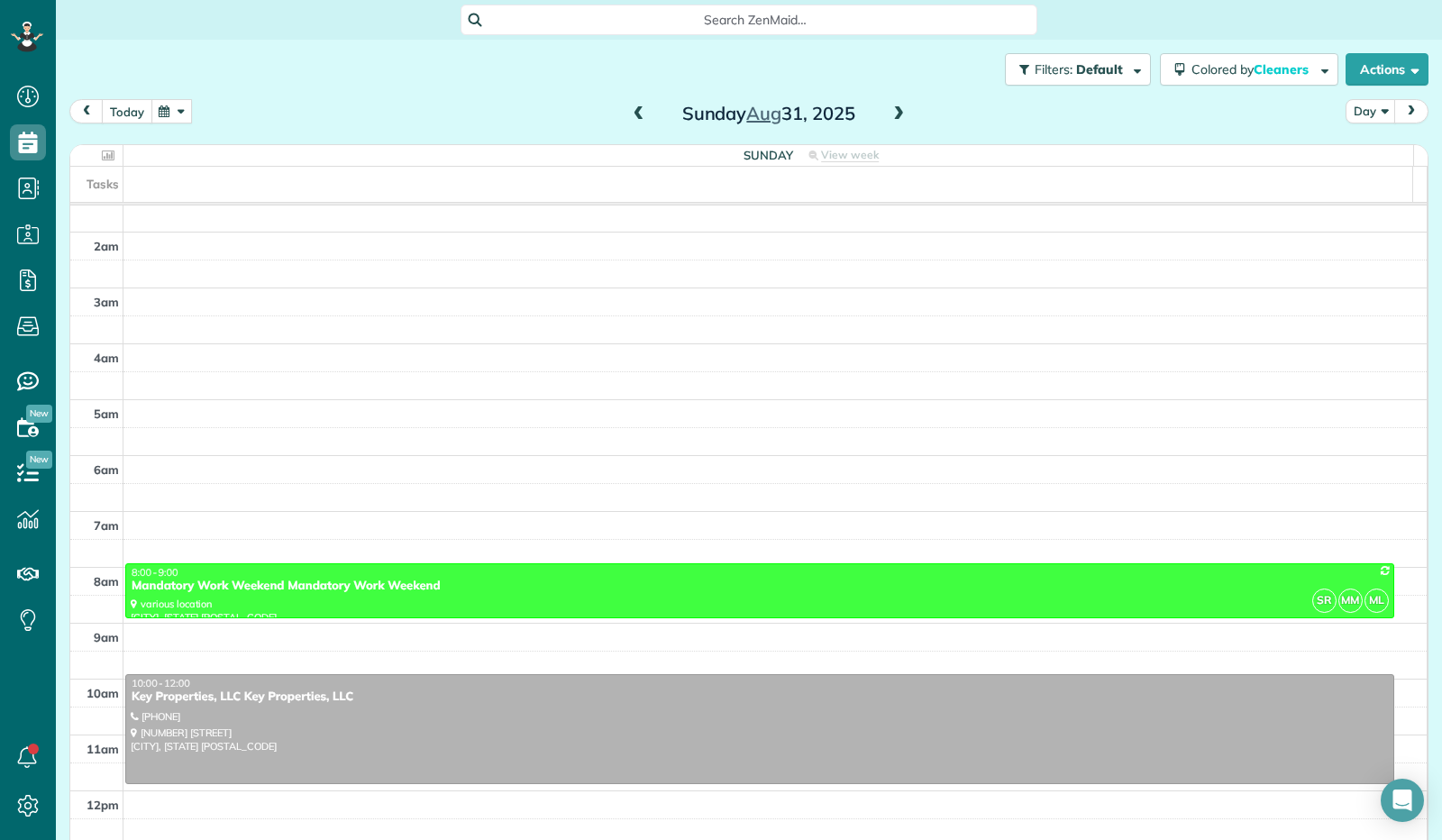 click on "today" at bounding box center (127, 111) 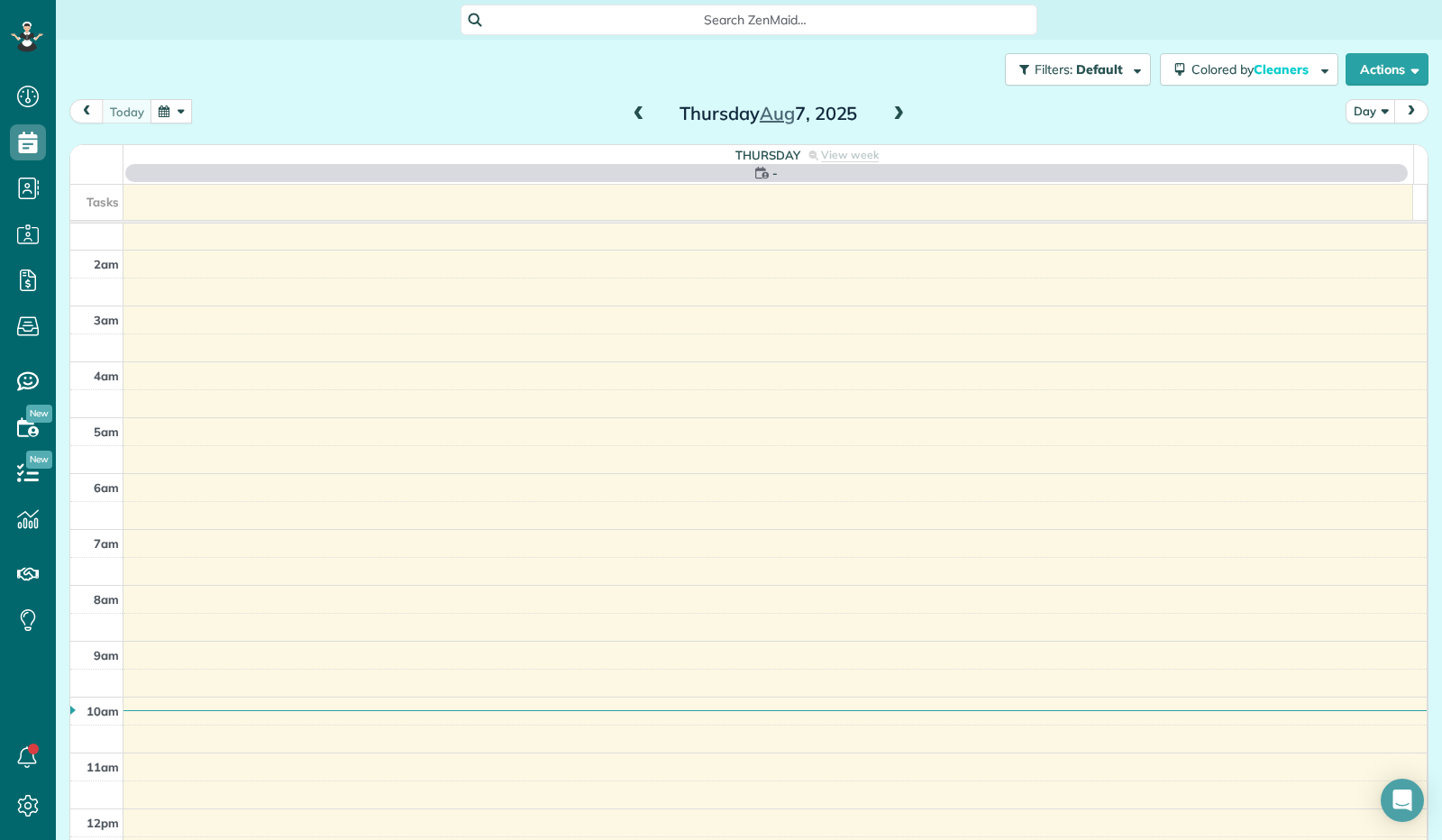 scroll, scrollTop: 333, scrollLeft: 0, axis: vertical 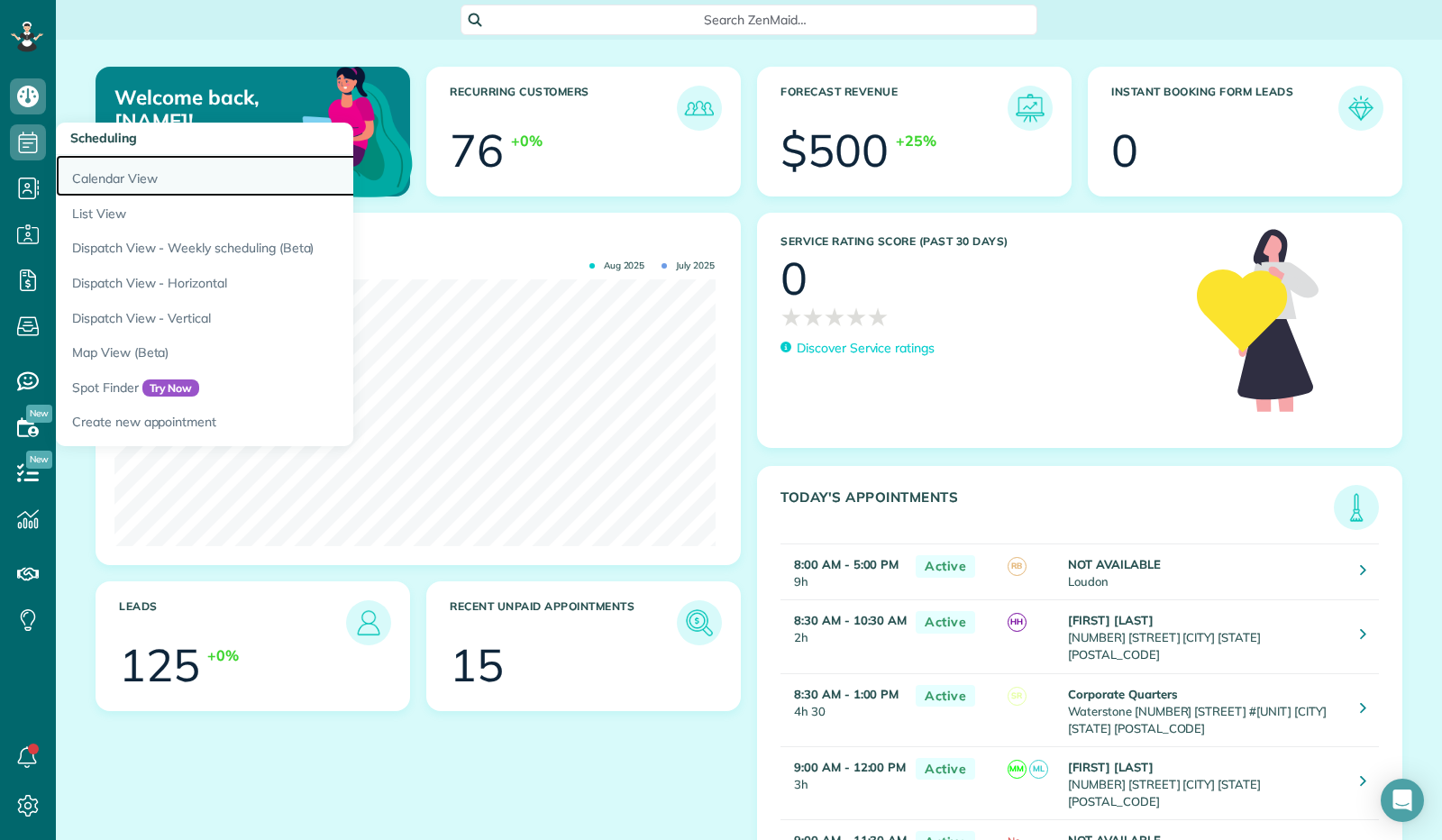 click on "Calendar View" at bounding box center [281, 176] 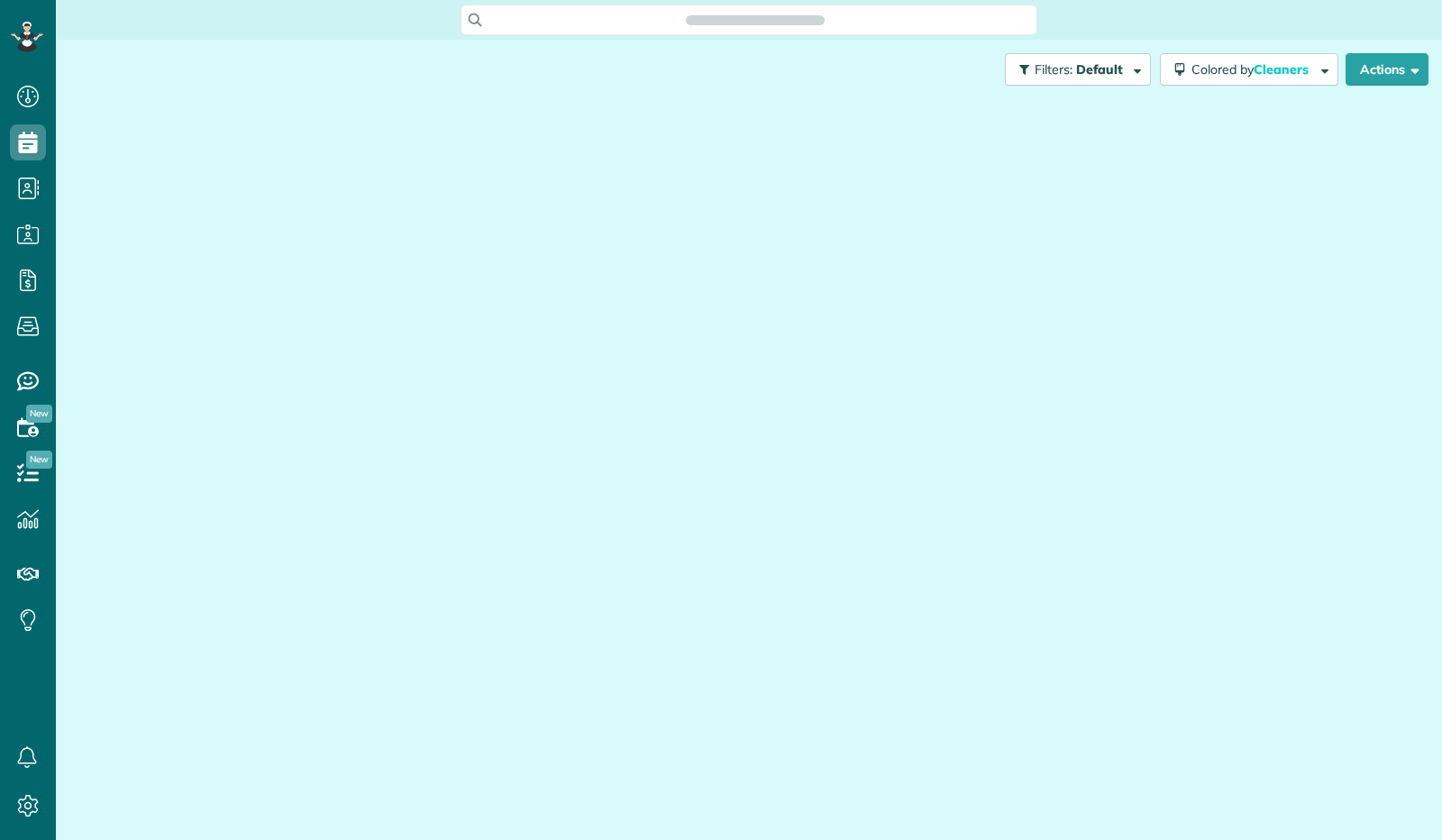 scroll, scrollTop: 0, scrollLeft: 0, axis: both 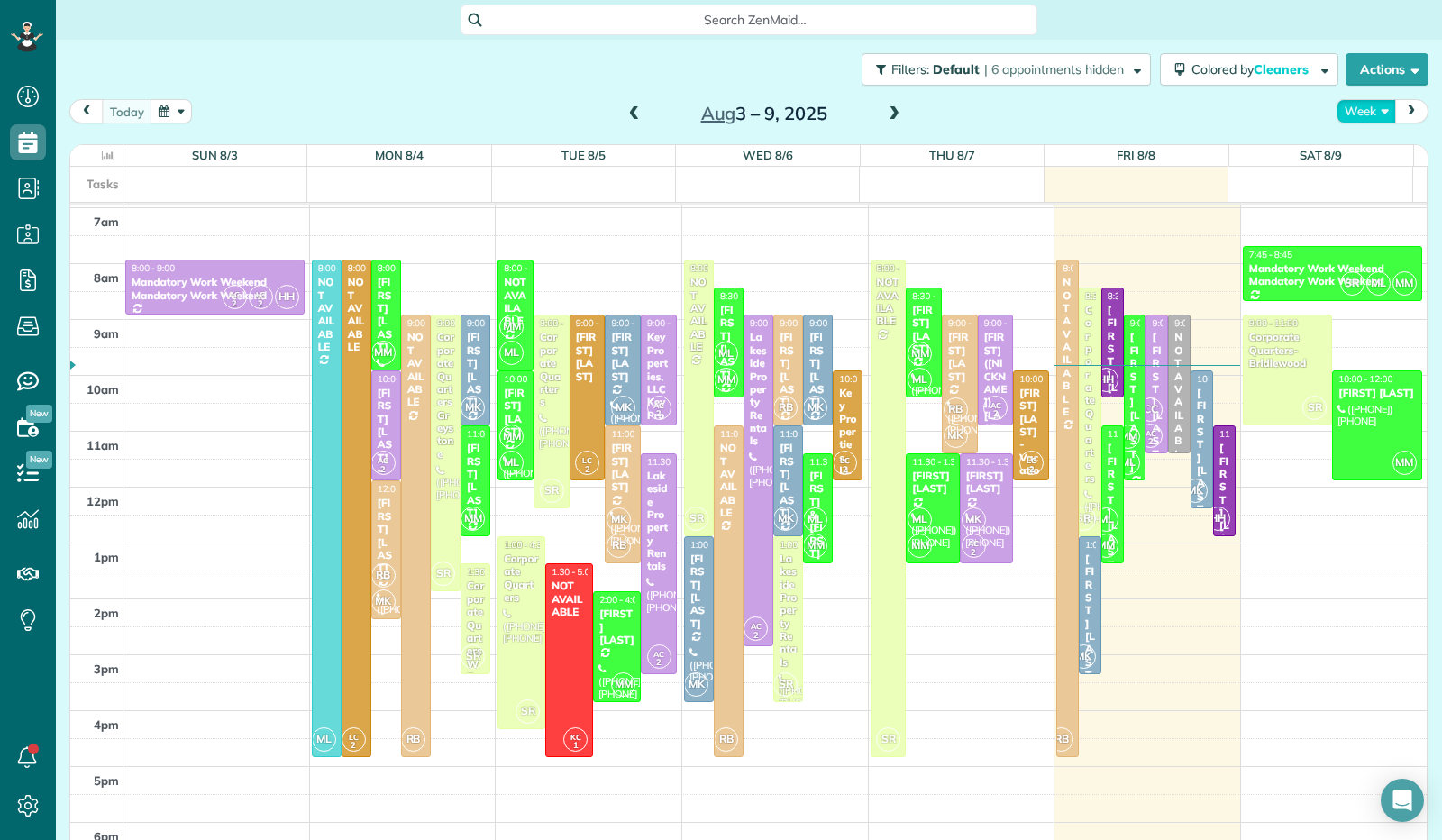 click on "Week" at bounding box center (1366, 111) 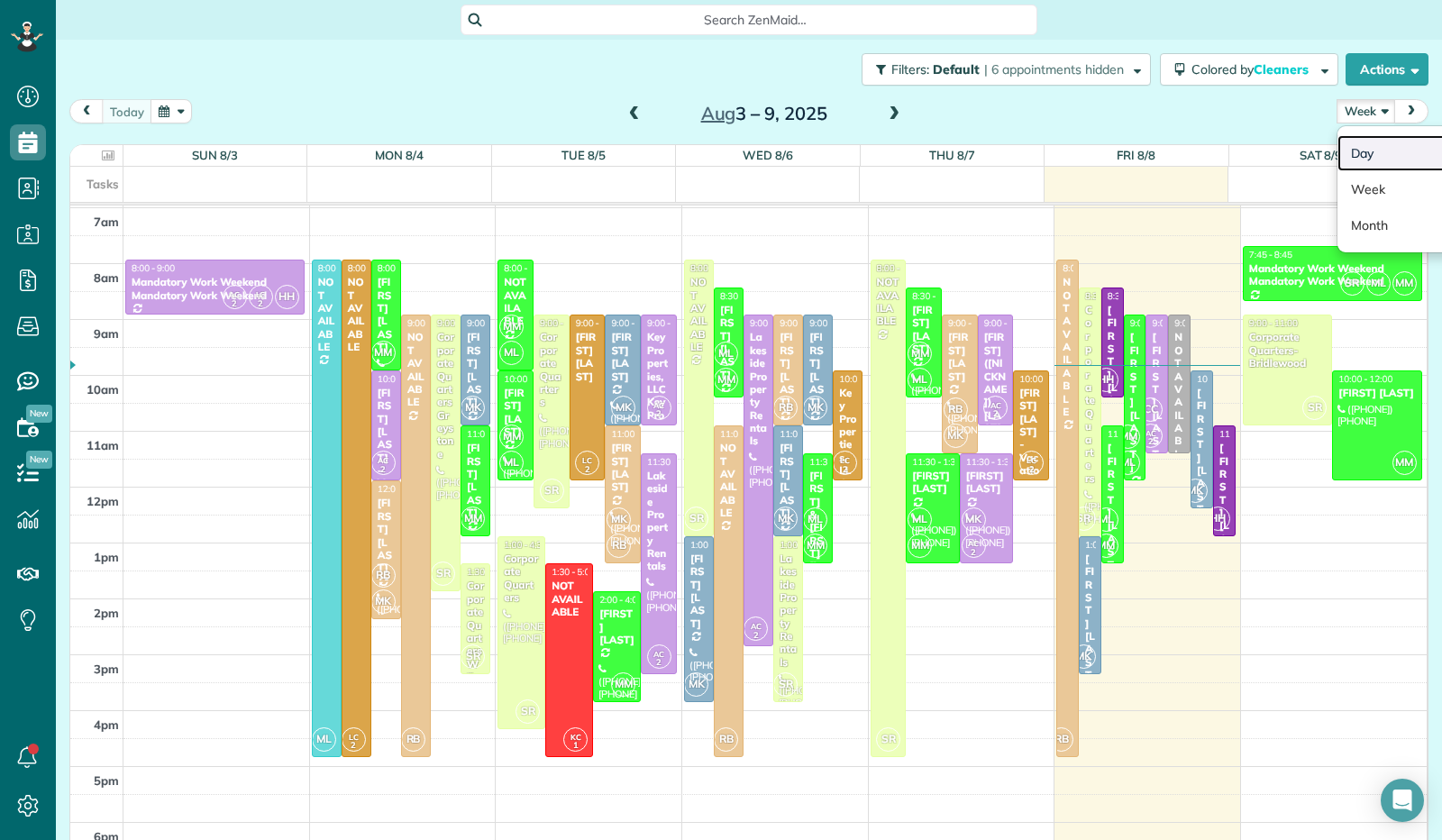 click on "Day" at bounding box center (1409, 153) 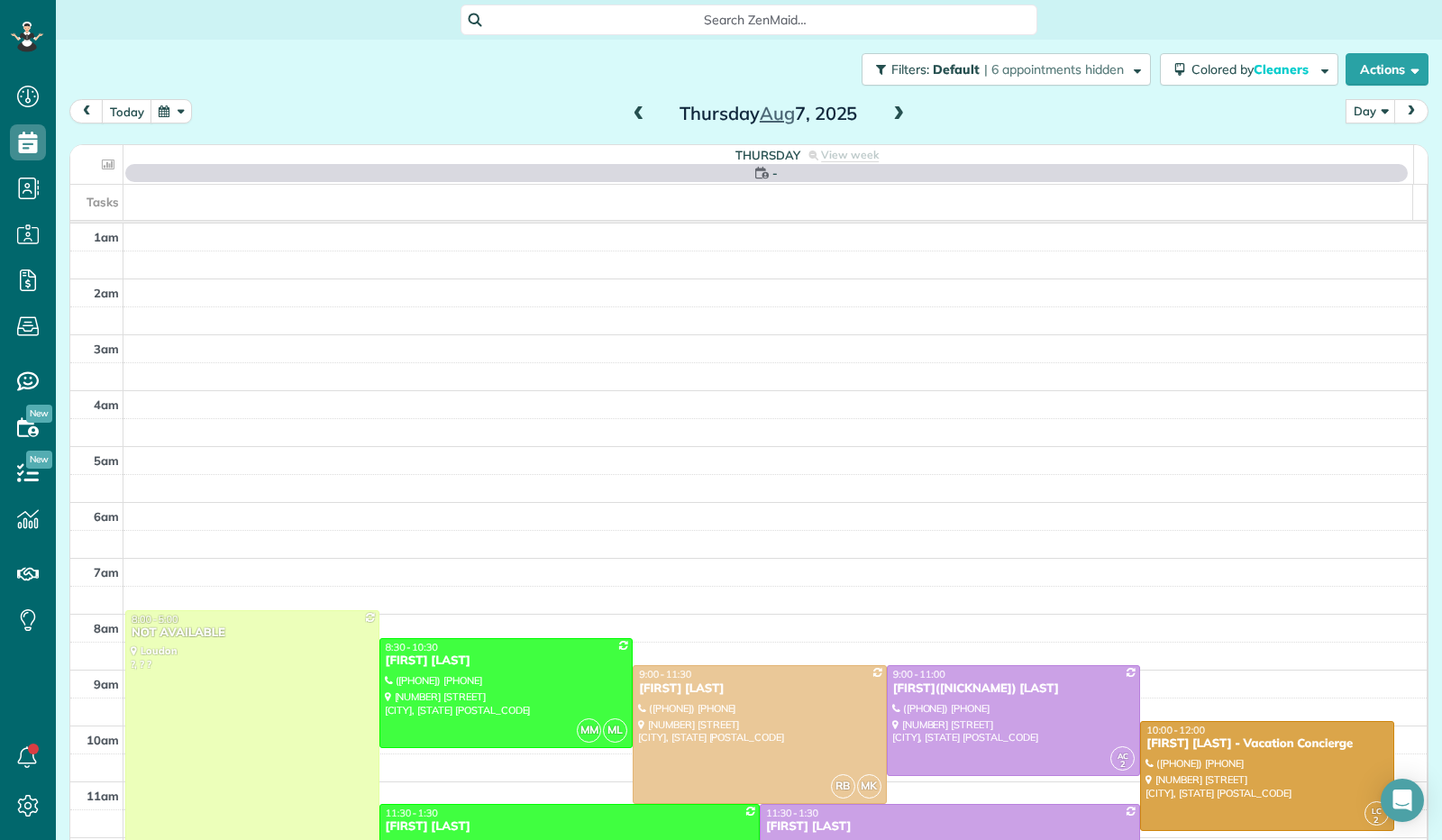 scroll, scrollTop: 333, scrollLeft: 0, axis: vertical 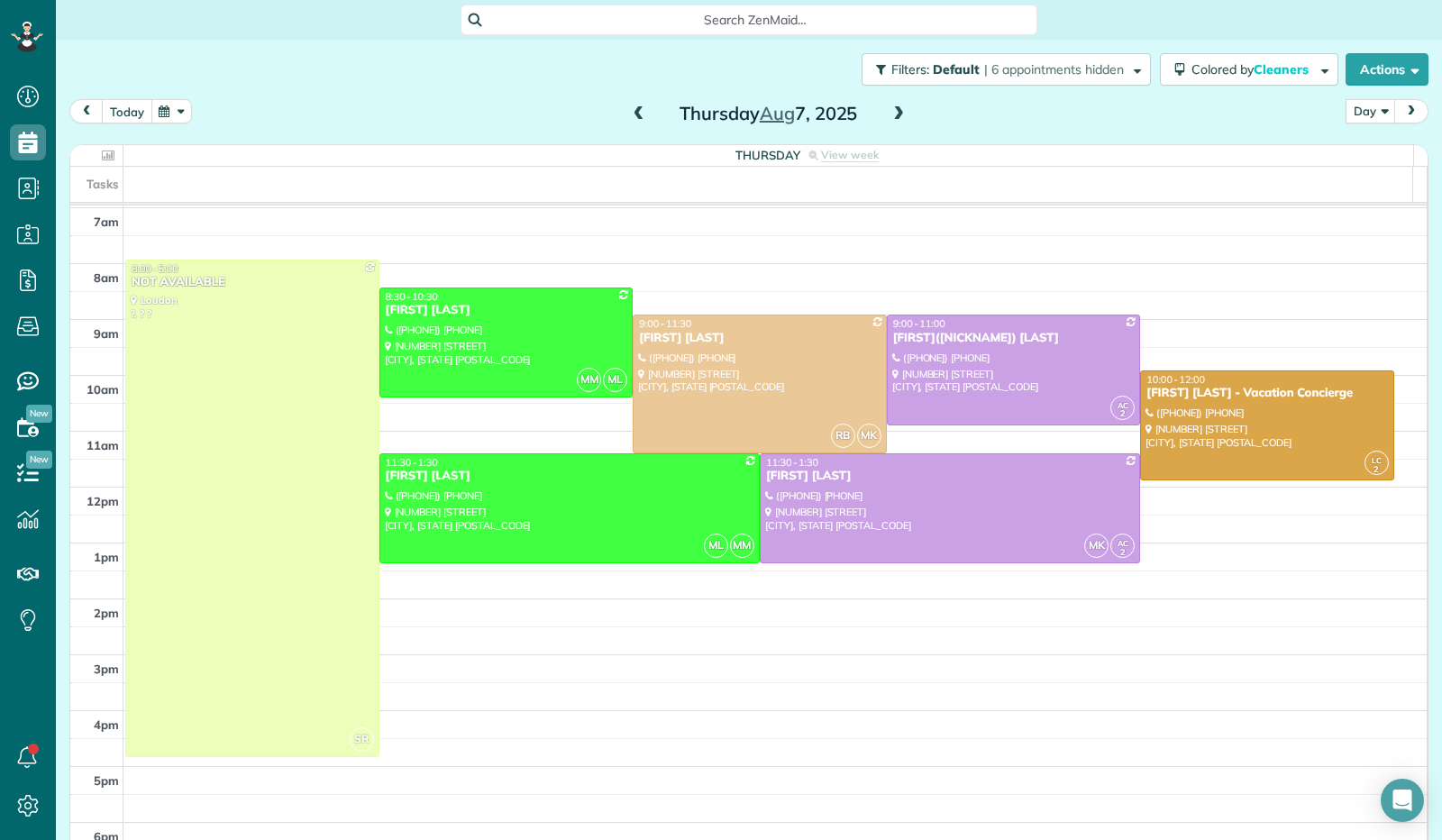 click on "today" at bounding box center [127, 111] 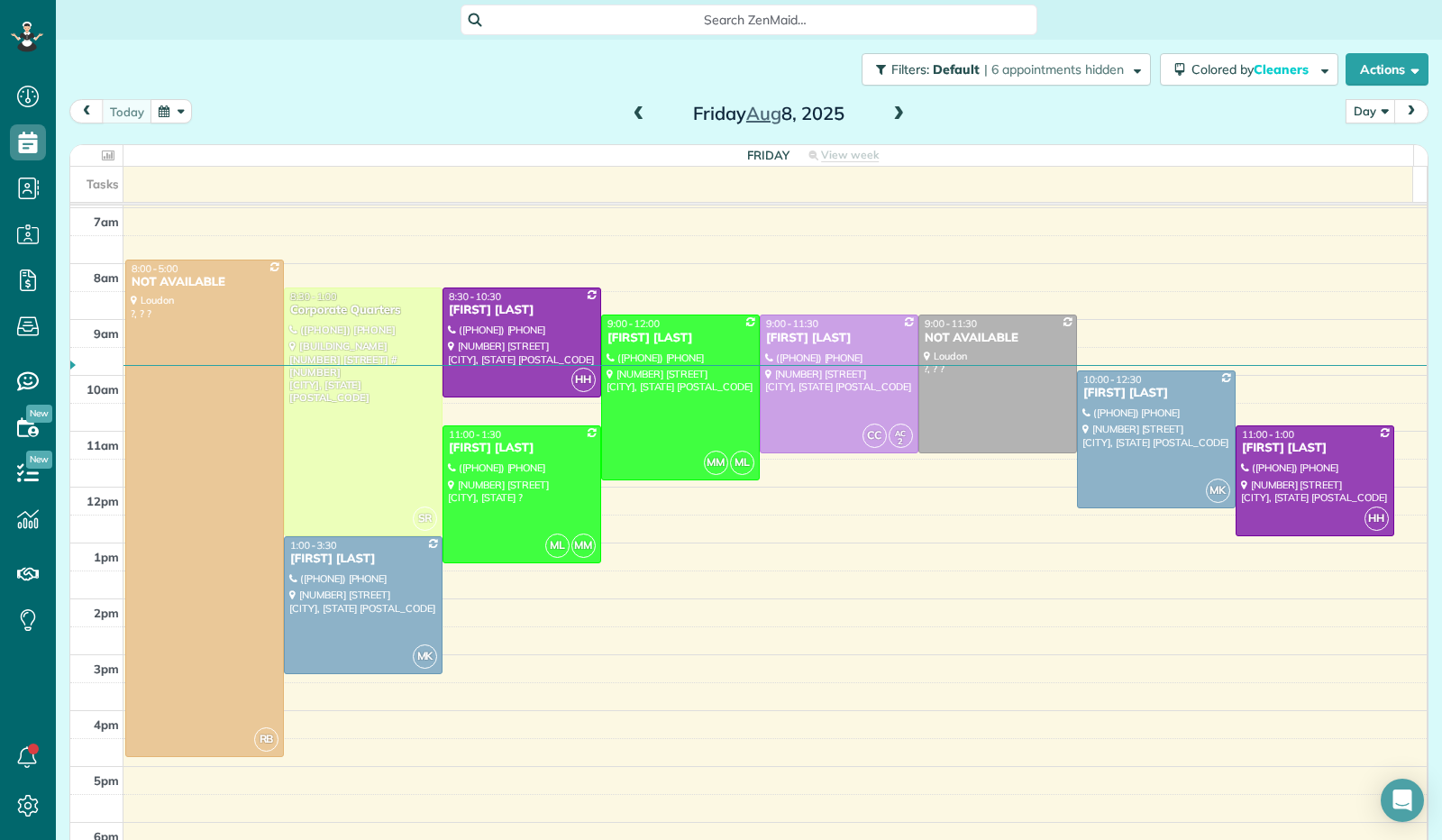 click at bounding box center [171, 111] 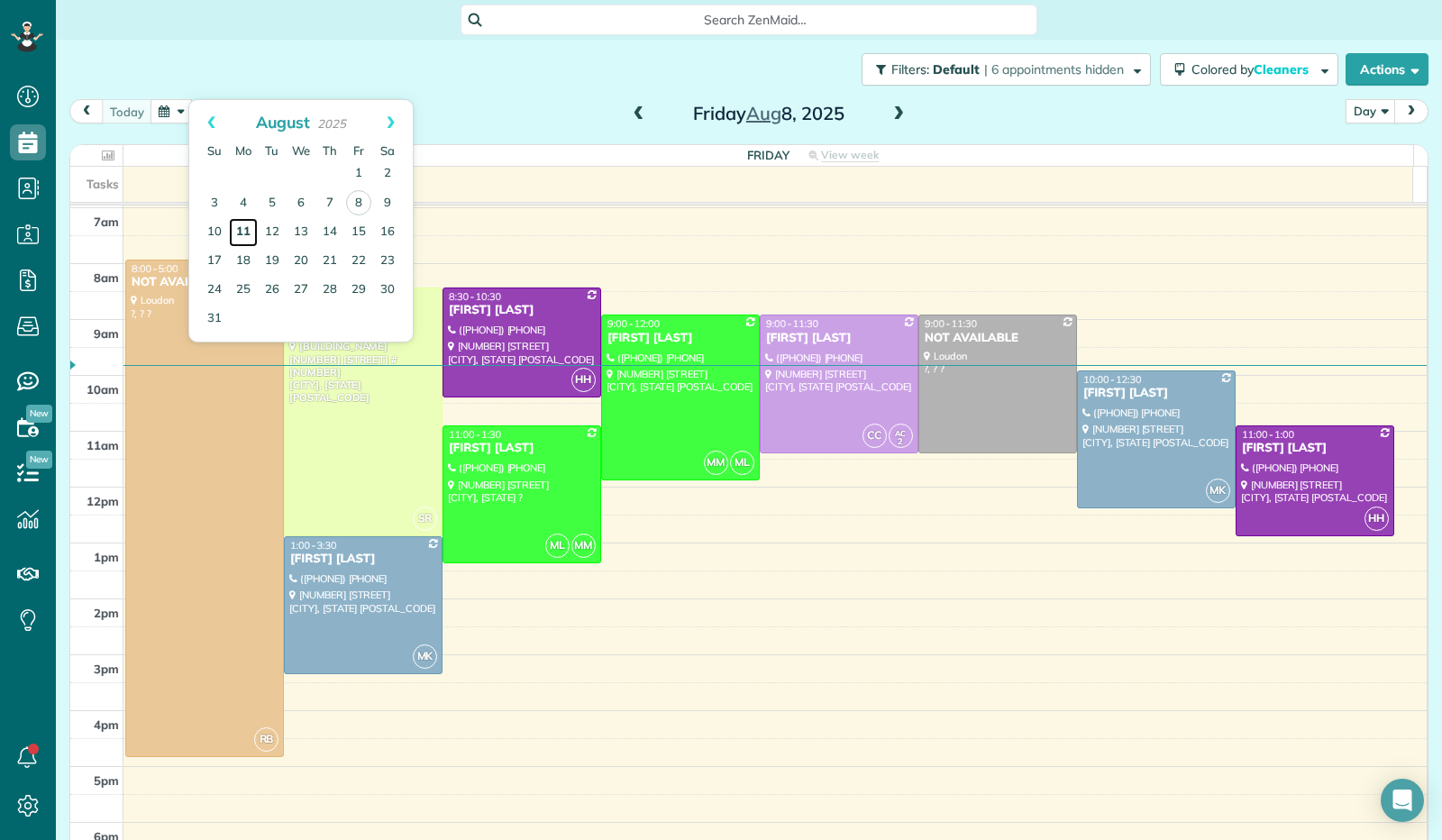 click on "11" at bounding box center [243, 233] 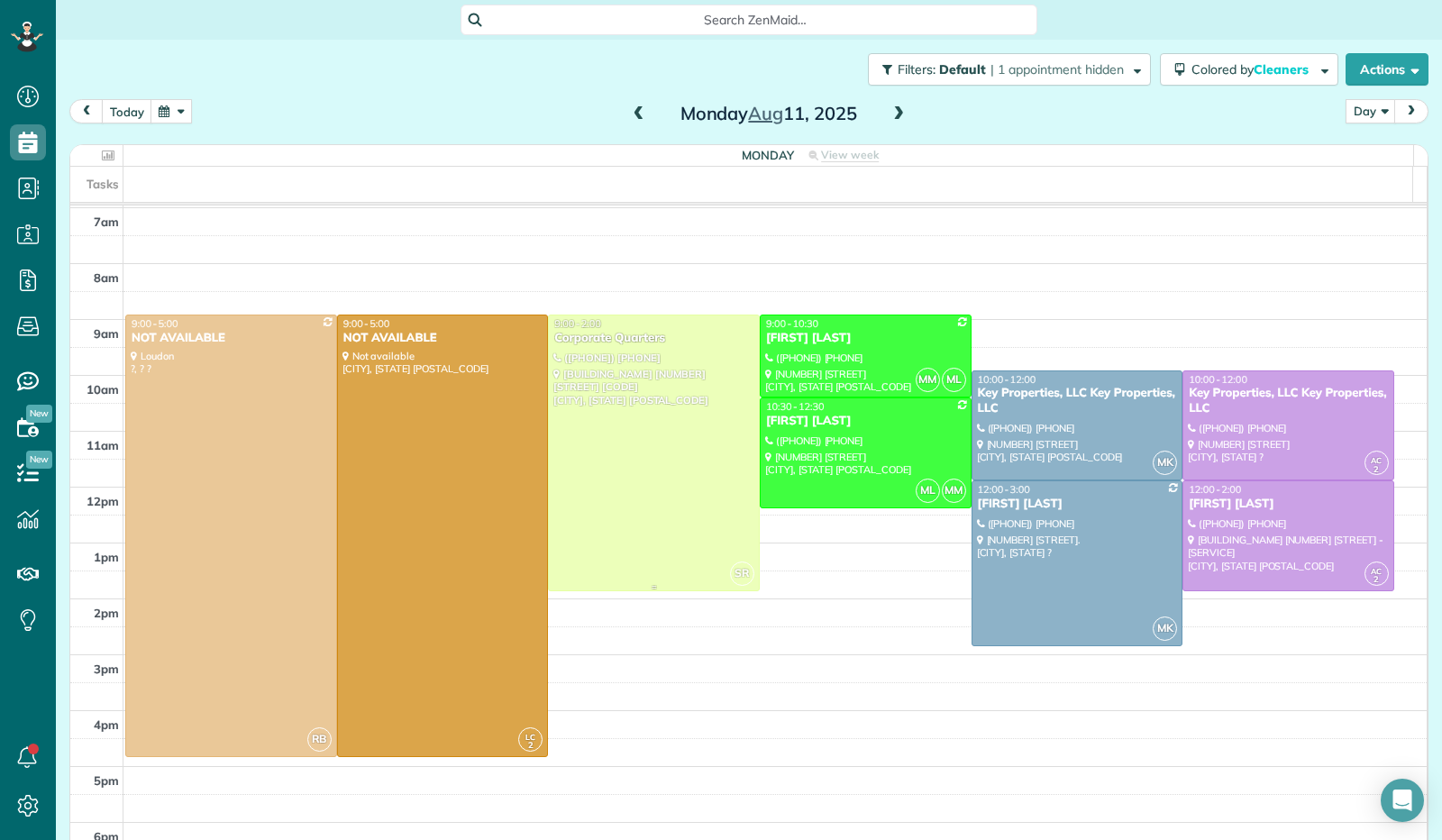 click at bounding box center [653, 452] 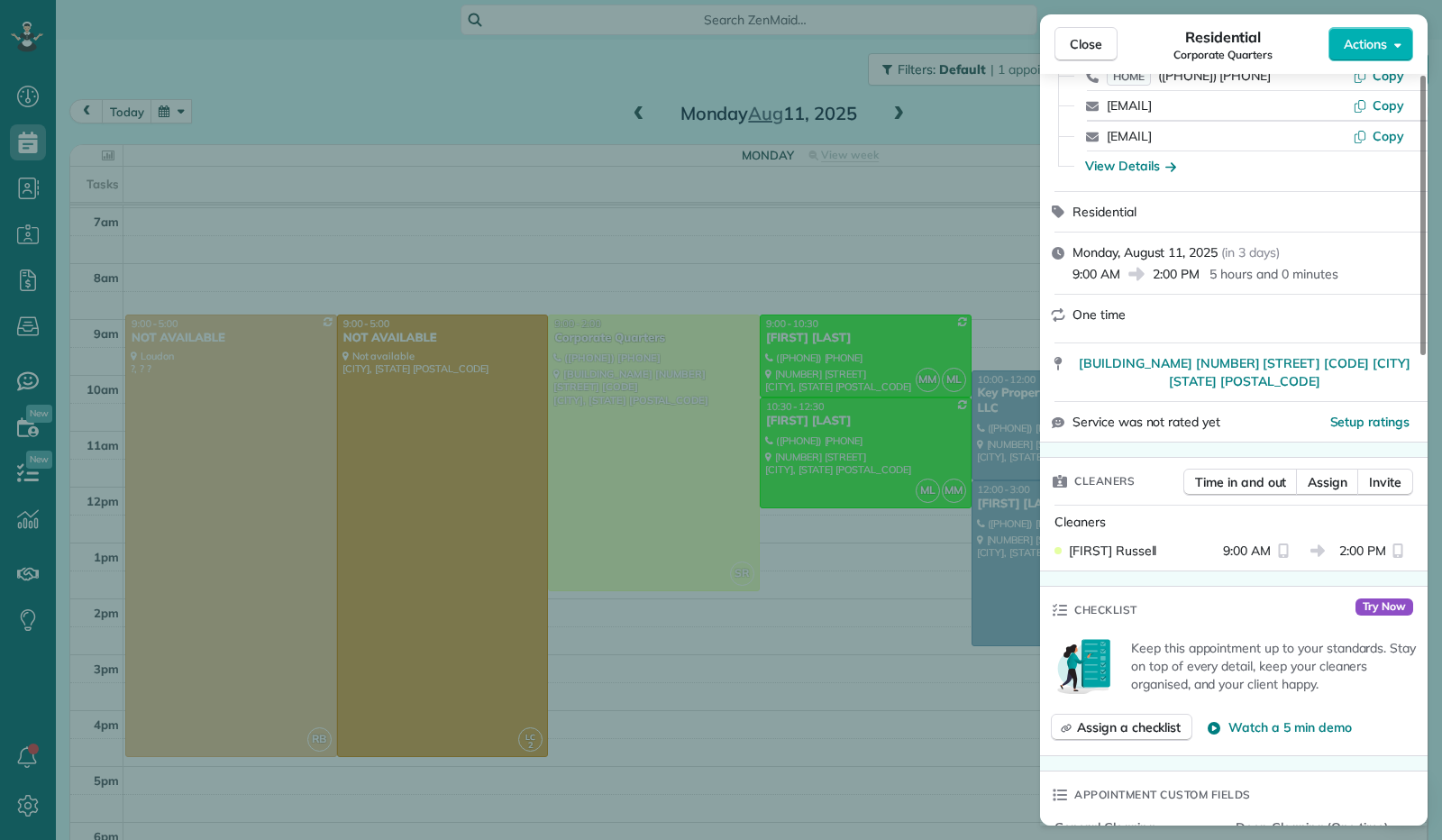 scroll, scrollTop: 180, scrollLeft: 0, axis: vertical 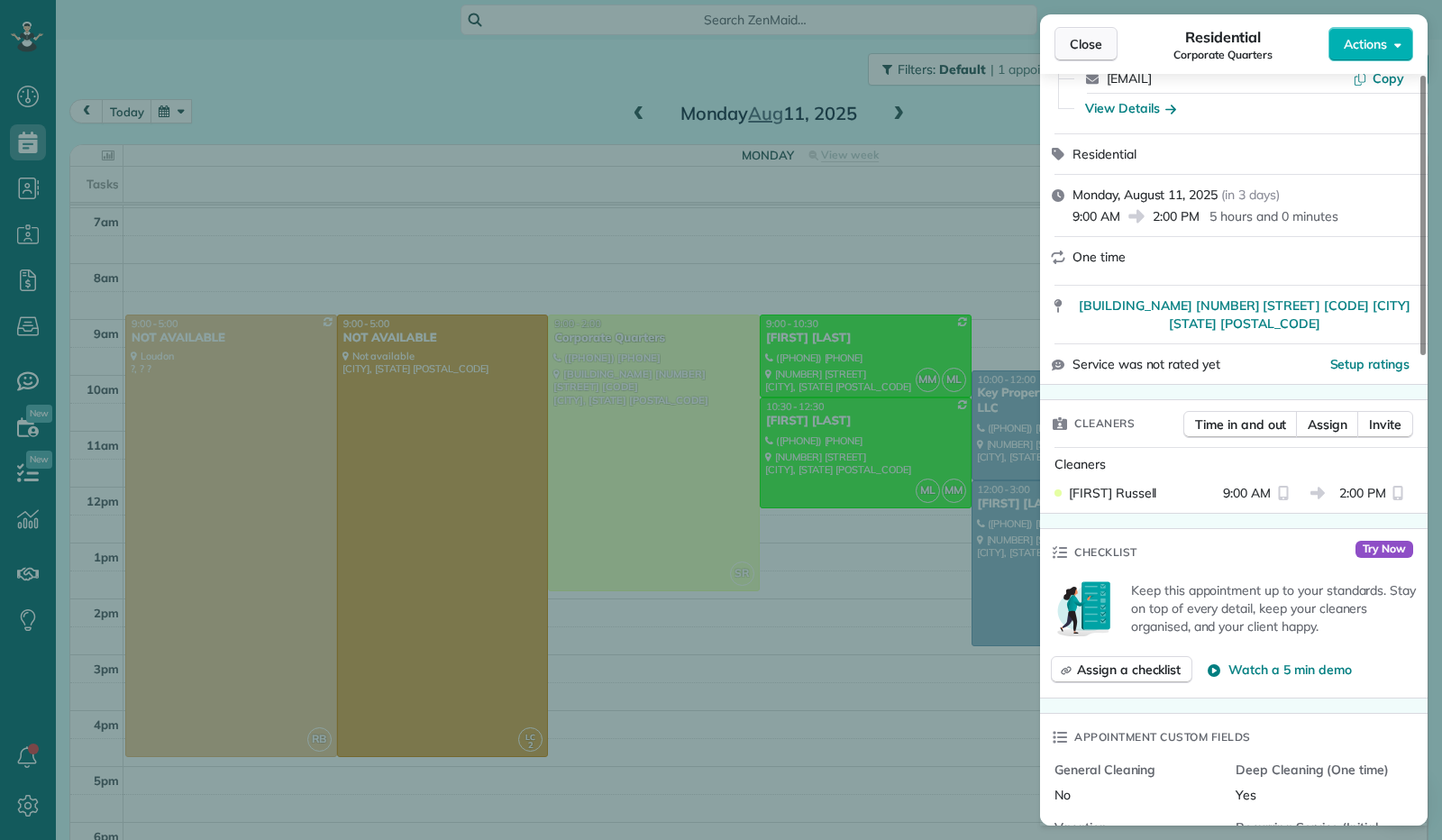 click on "Close" at bounding box center [1086, 44] 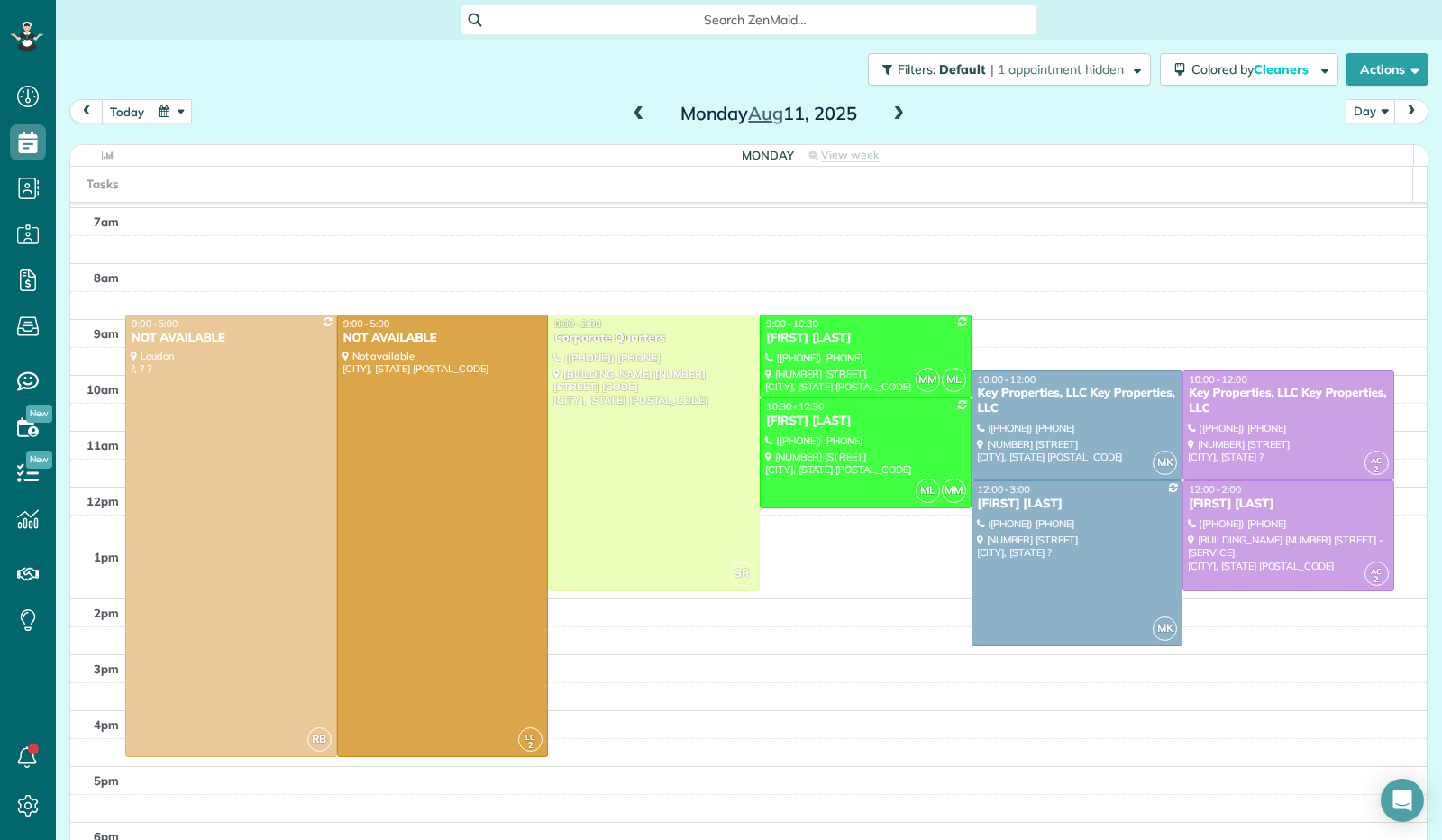 click at bounding box center (899, 114) 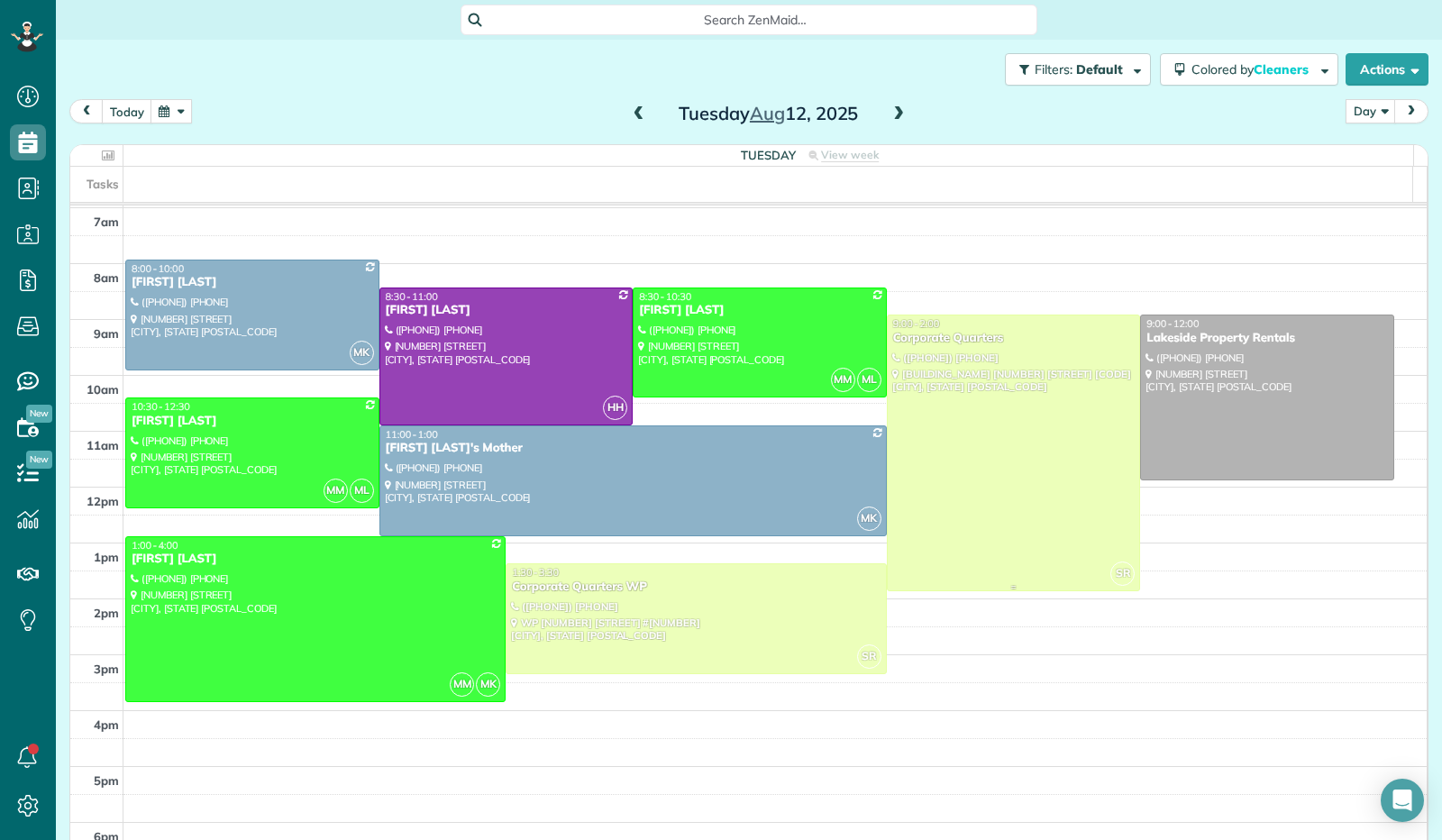 click at bounding box center (1014, 452) 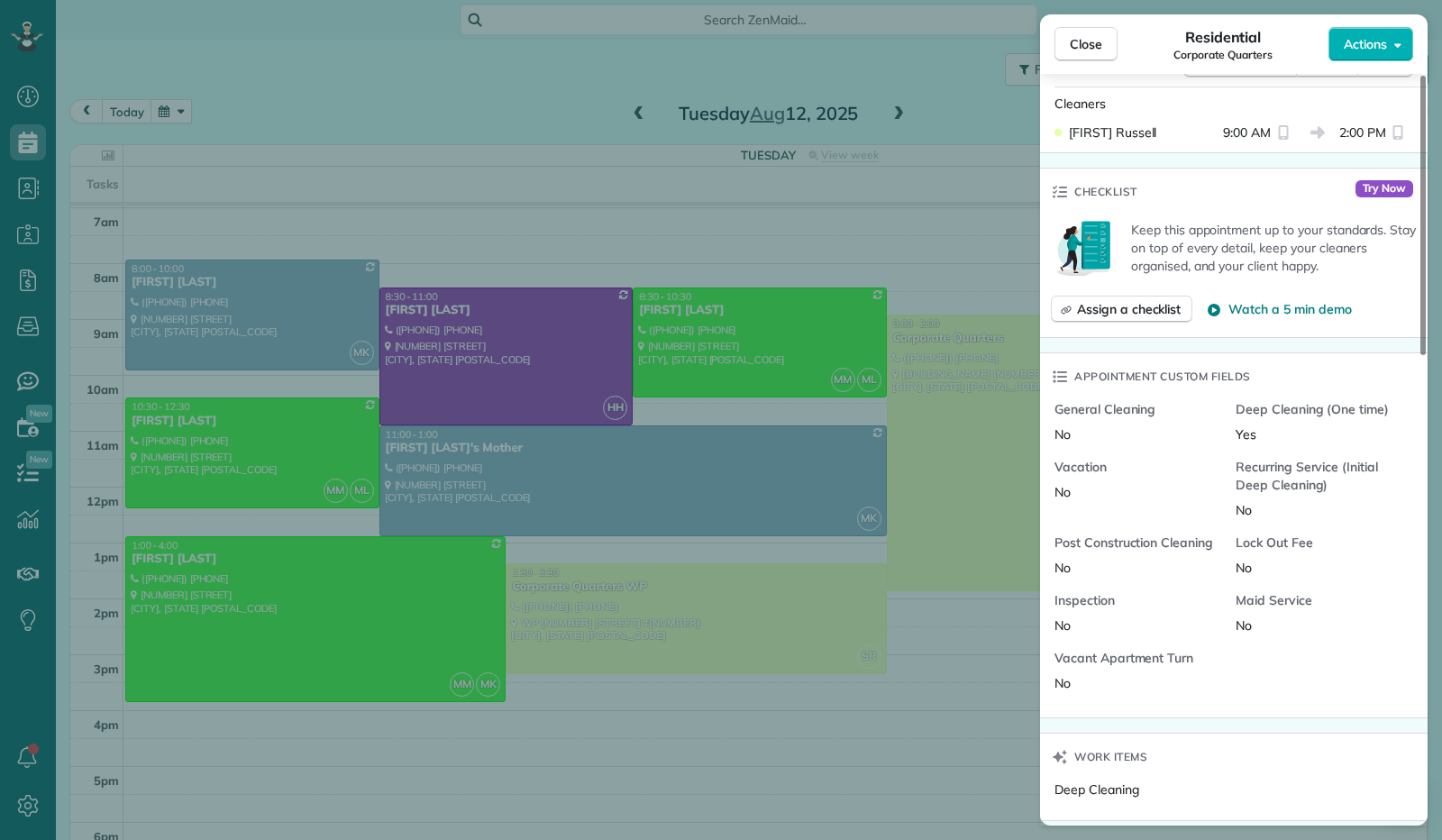 scroll, scrollTop: 1173, scrollLeft: 0, axis: vertical 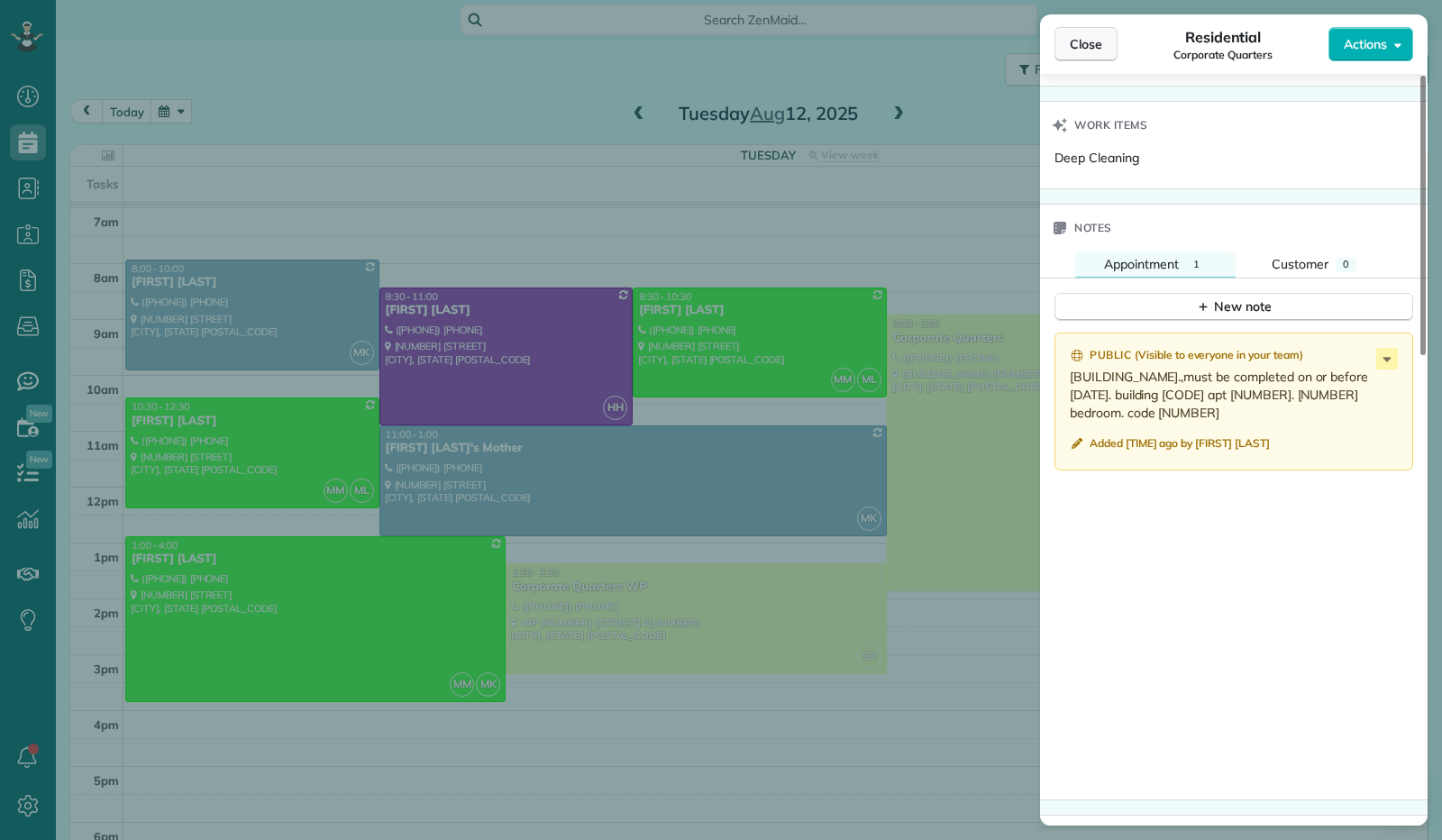 click on "Close" at bounding box center (1086, 44) 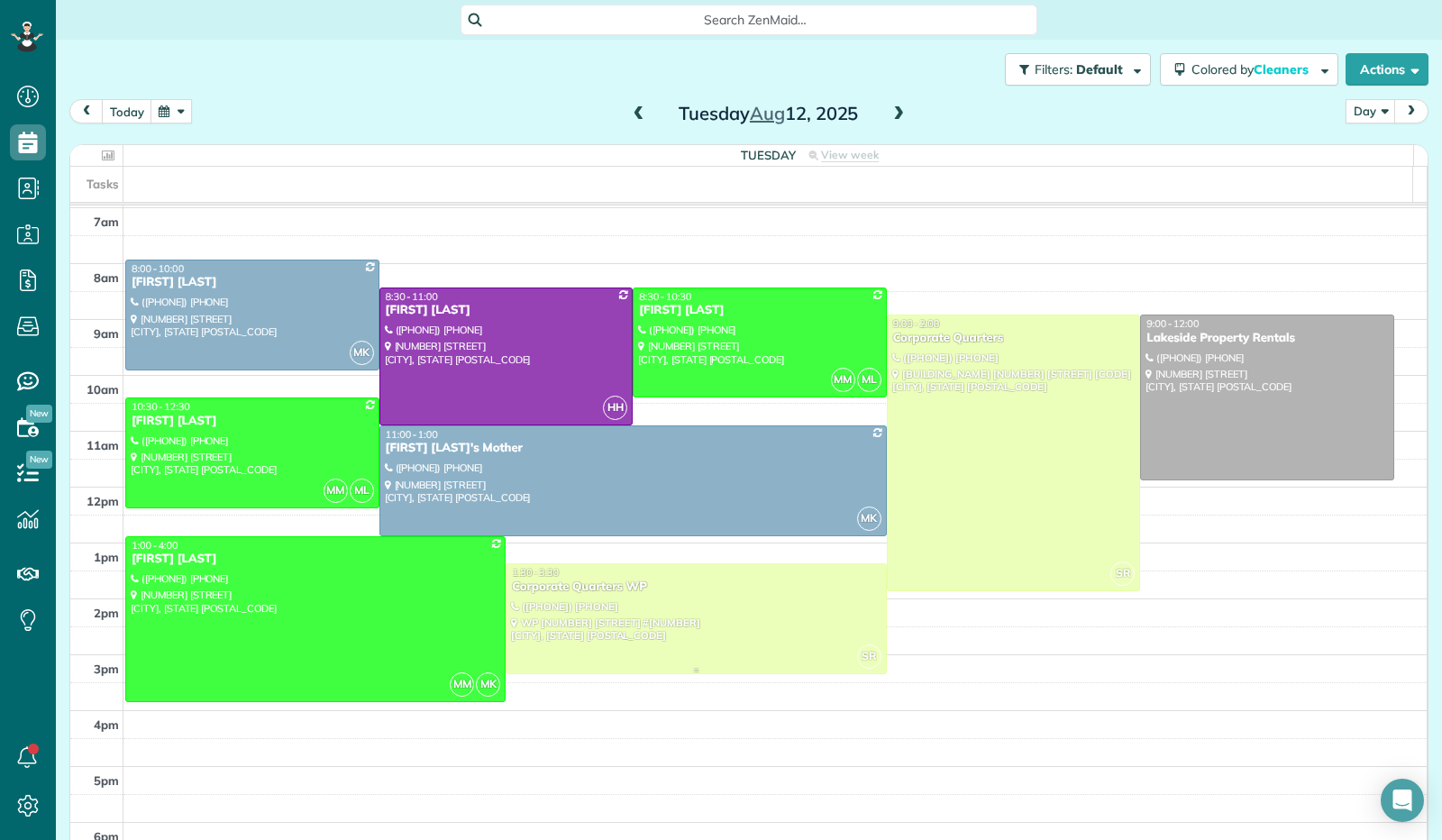 click at bounding box center [696, 618] 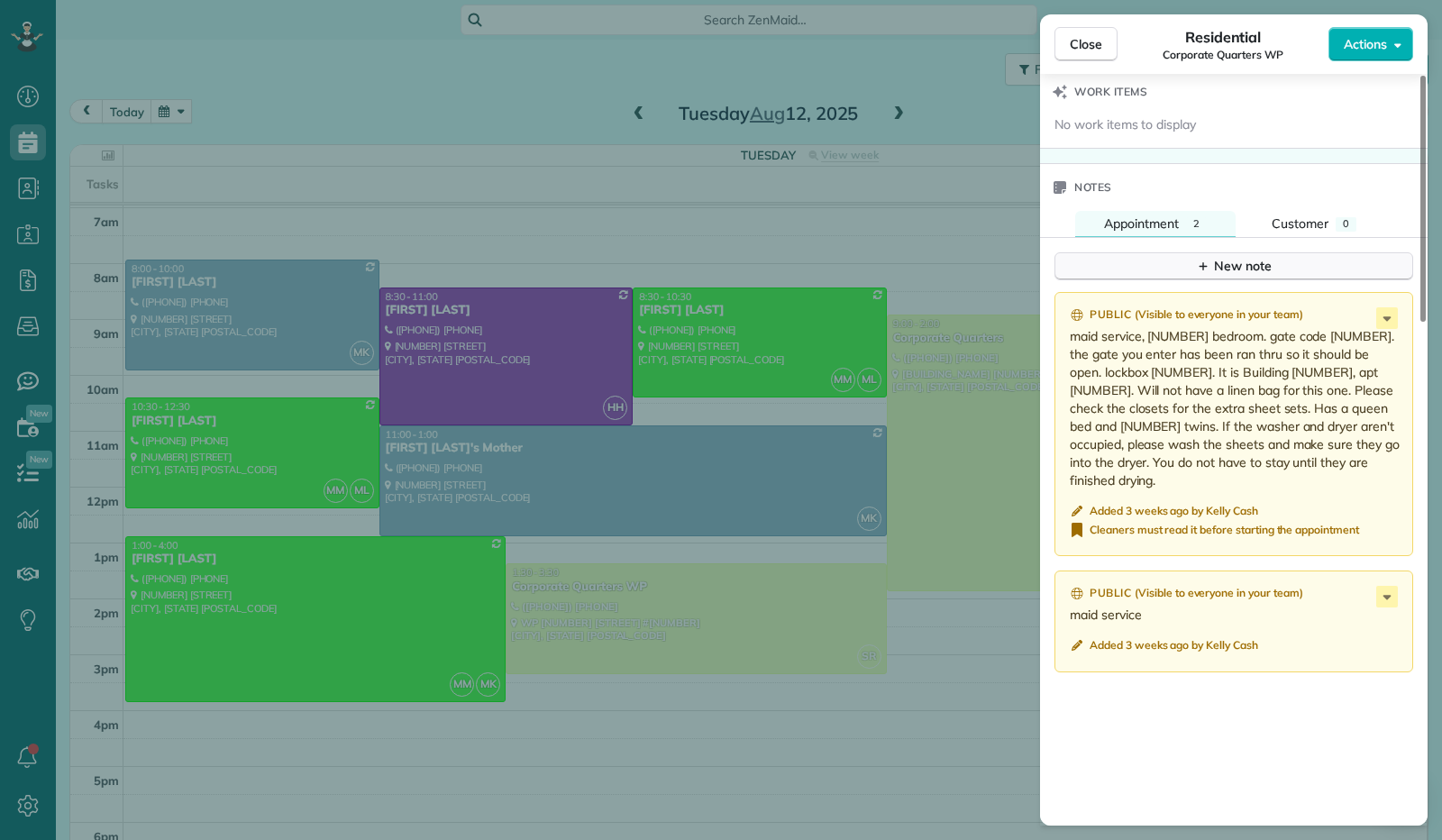 scroll, scrollTop: 1173, scrollLeft: 0, axis: vertical 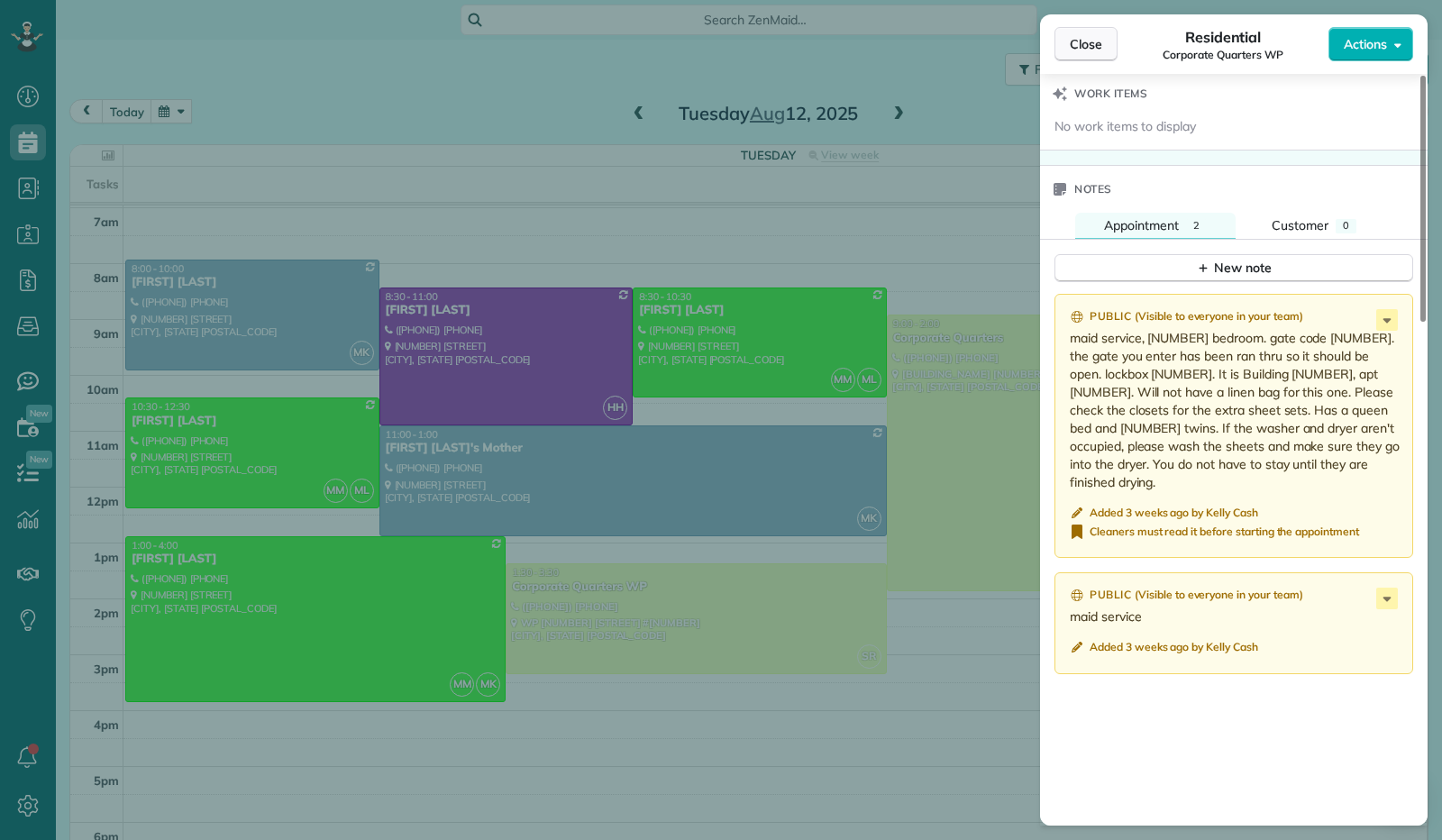 click on "Close" at bounding box center (1086, 44) 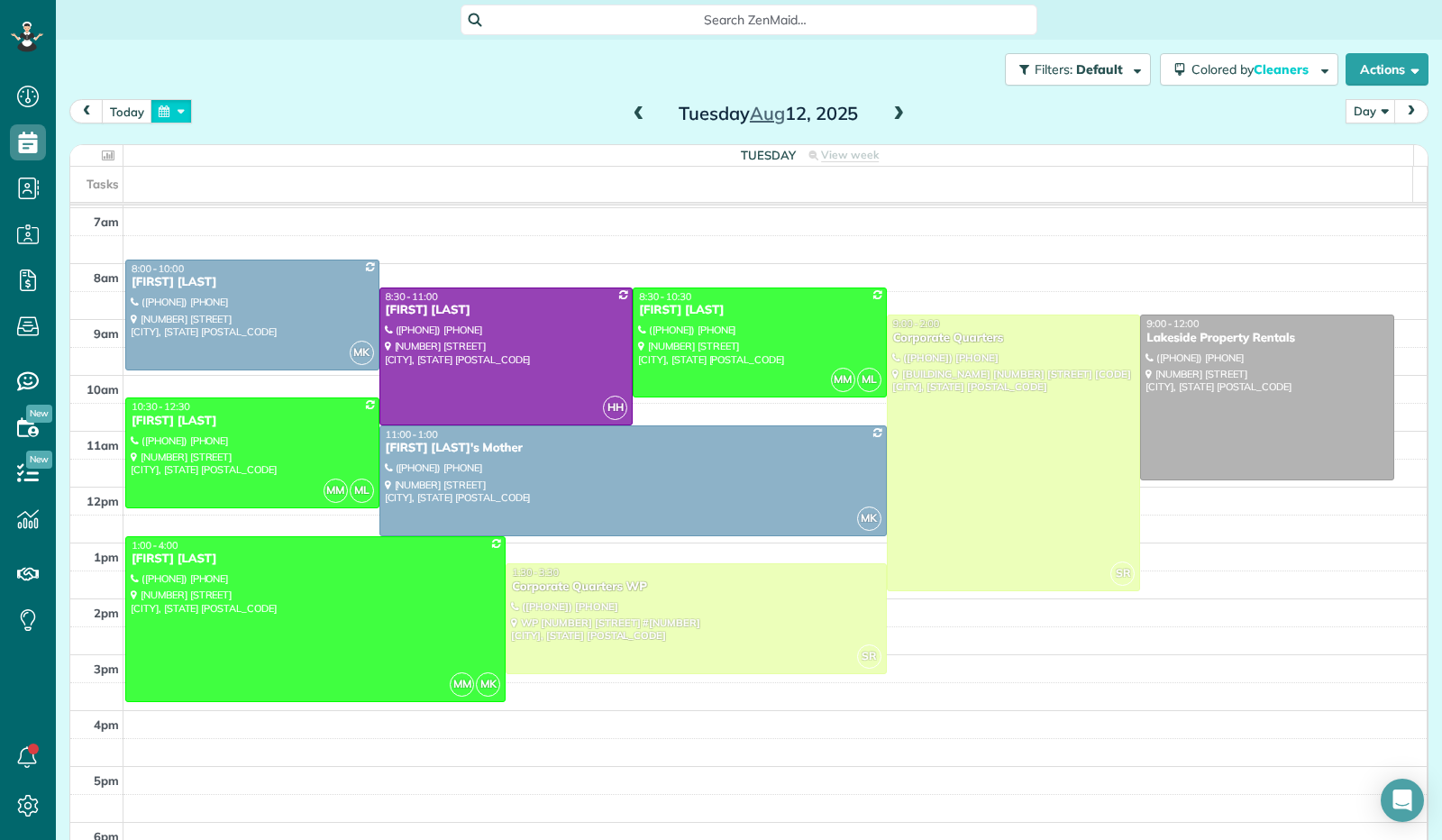 click at bounding box center [171, 111] 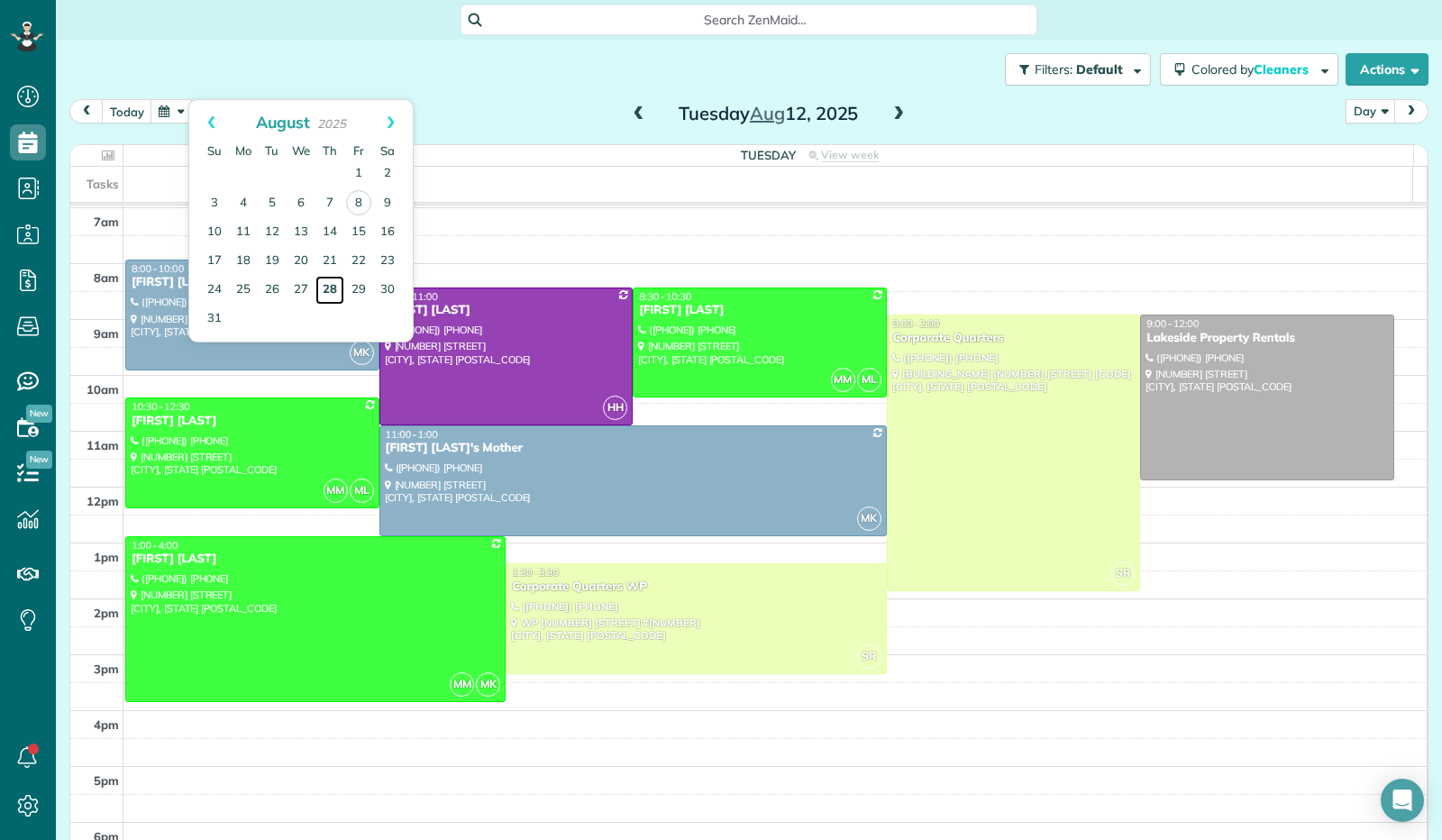 click on "28" at bounding box center (330, 290) 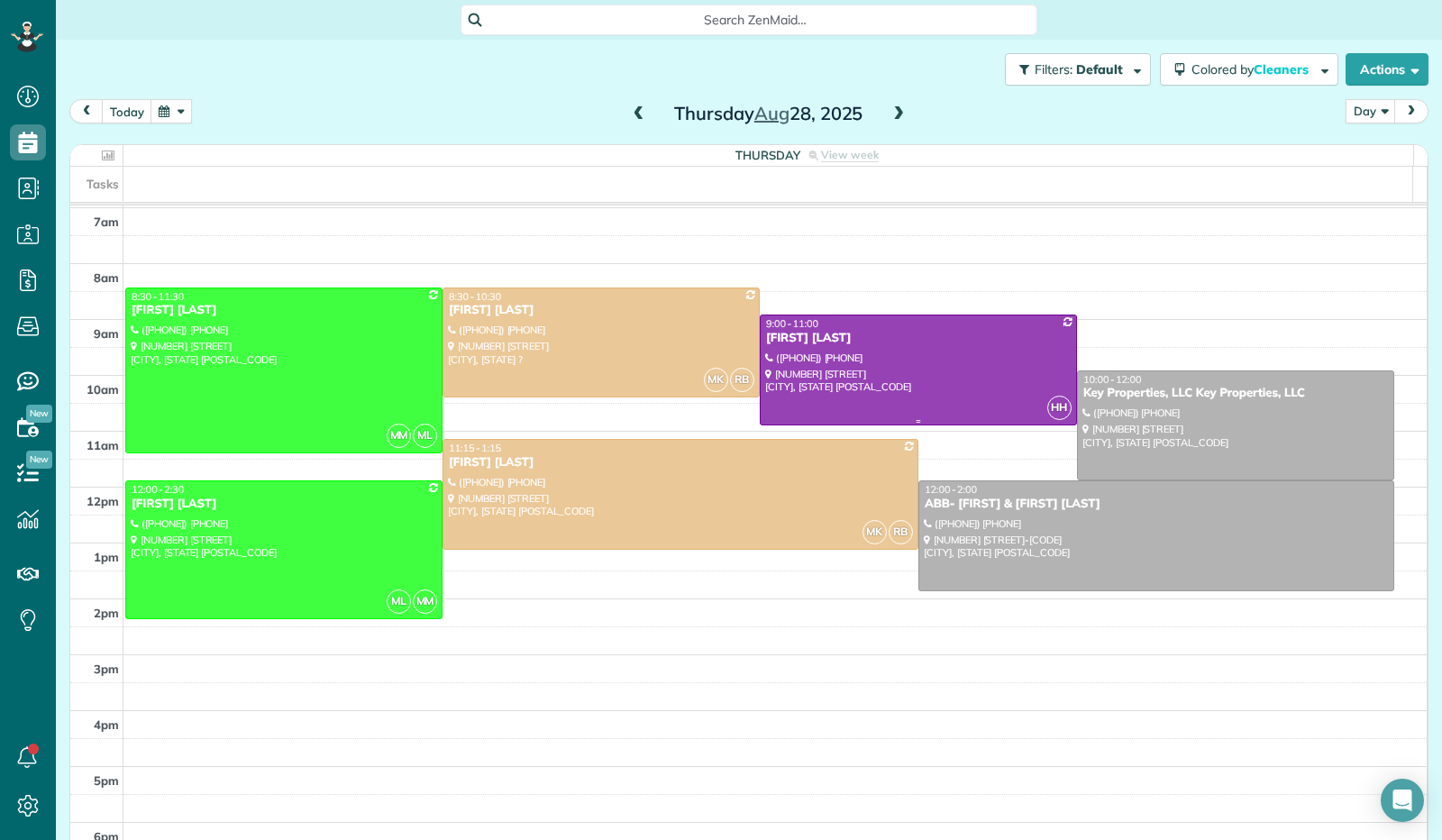 click at bounding box center (918, 370) 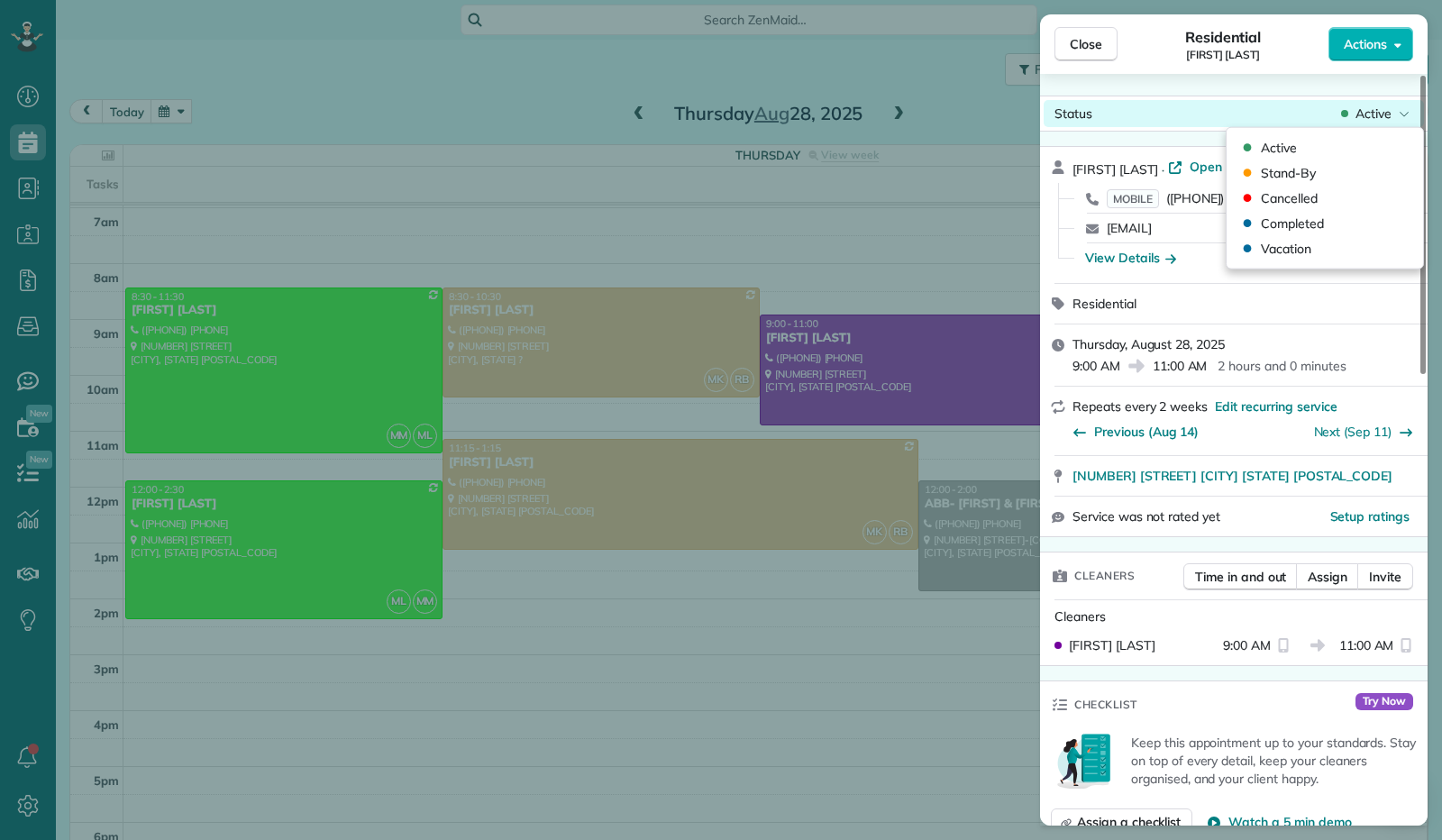 click 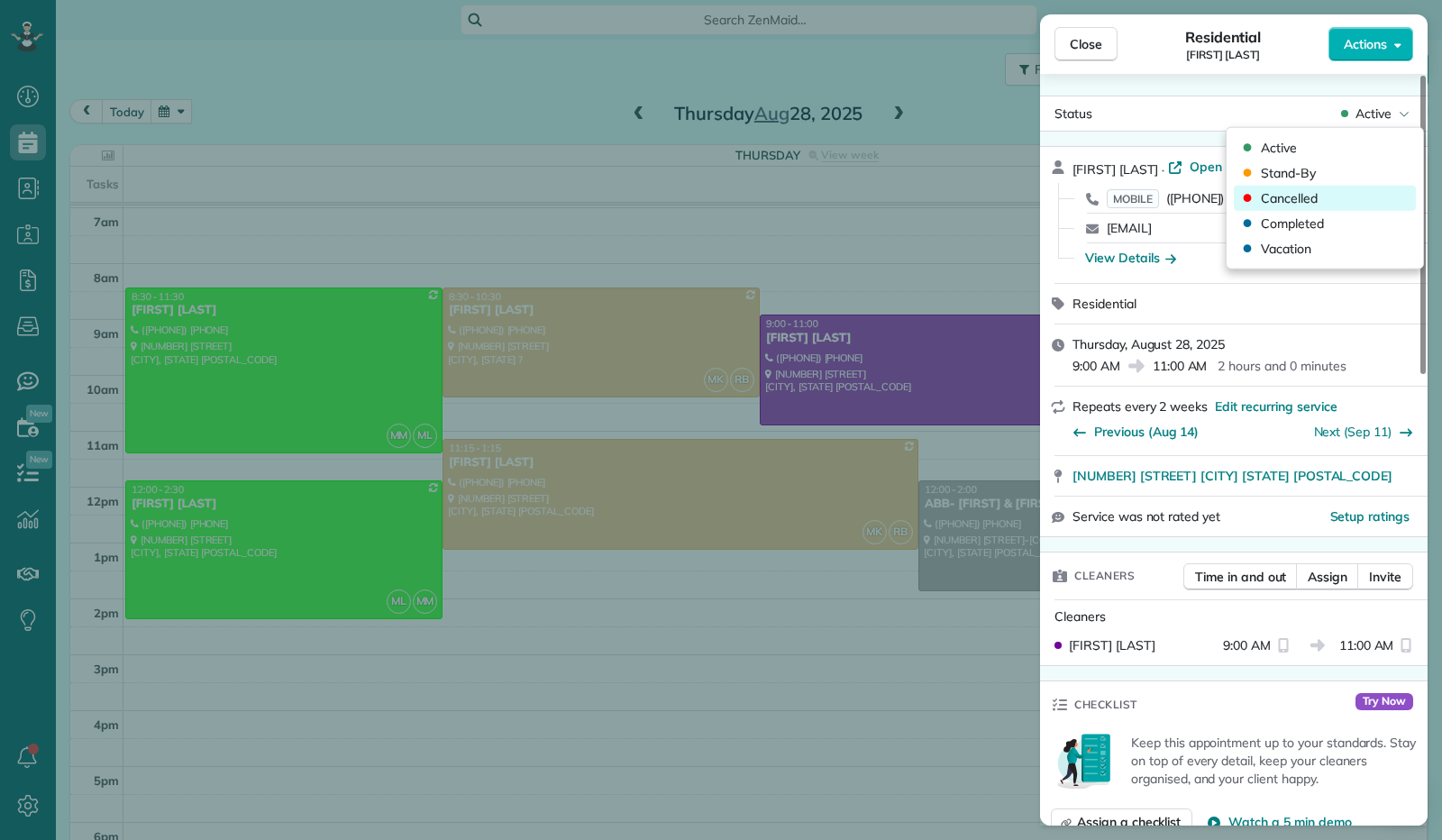 click on "Cancelled" at bounding box center [1325, 198] 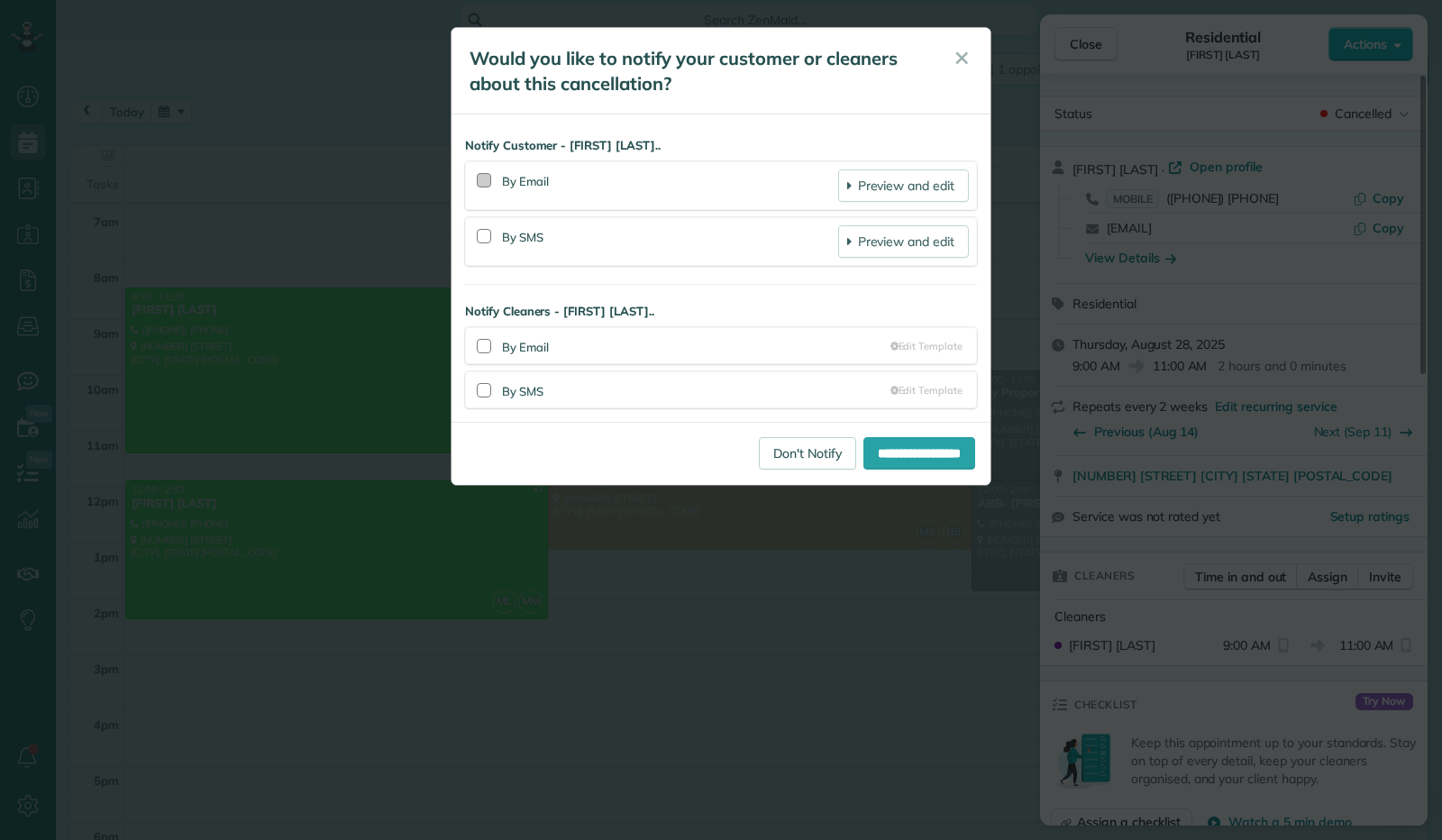 click at bounding box center (484, 180) 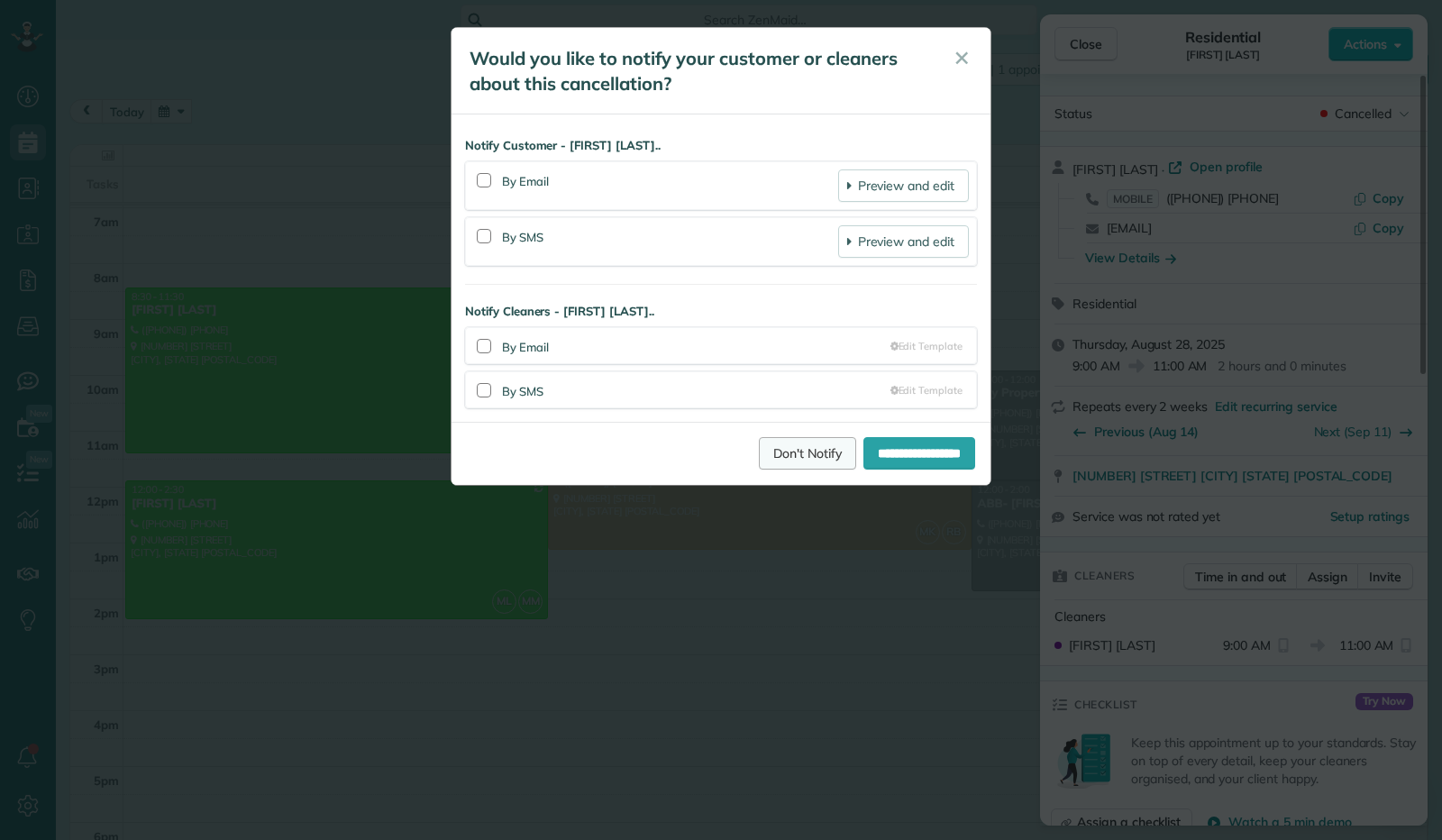 click on "Don't Notify" at bounding box center [808, 453] 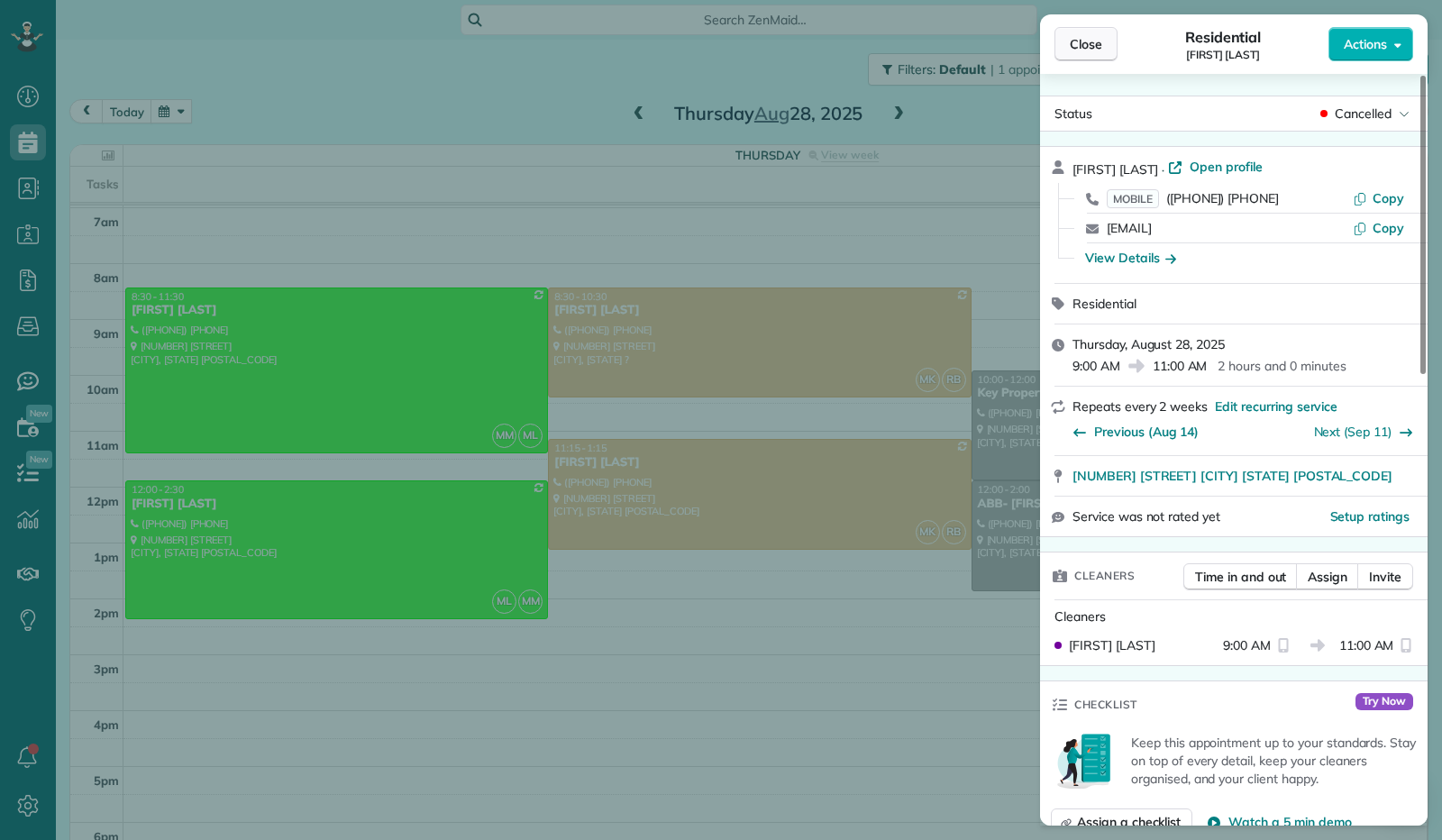 click on "Close" at bounding box center (1086, 44) 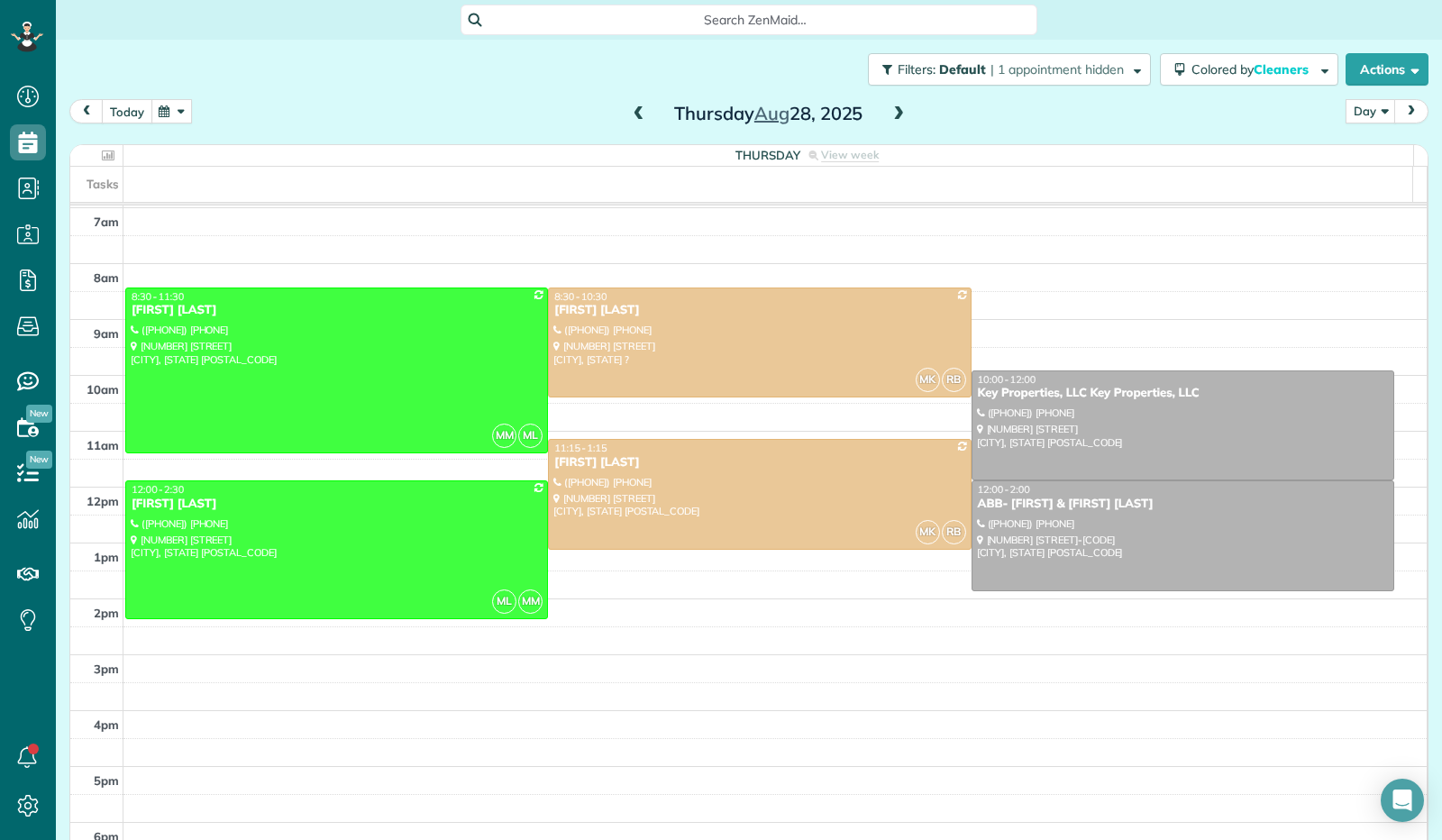 click on "today" at bounding box center (127, 111) 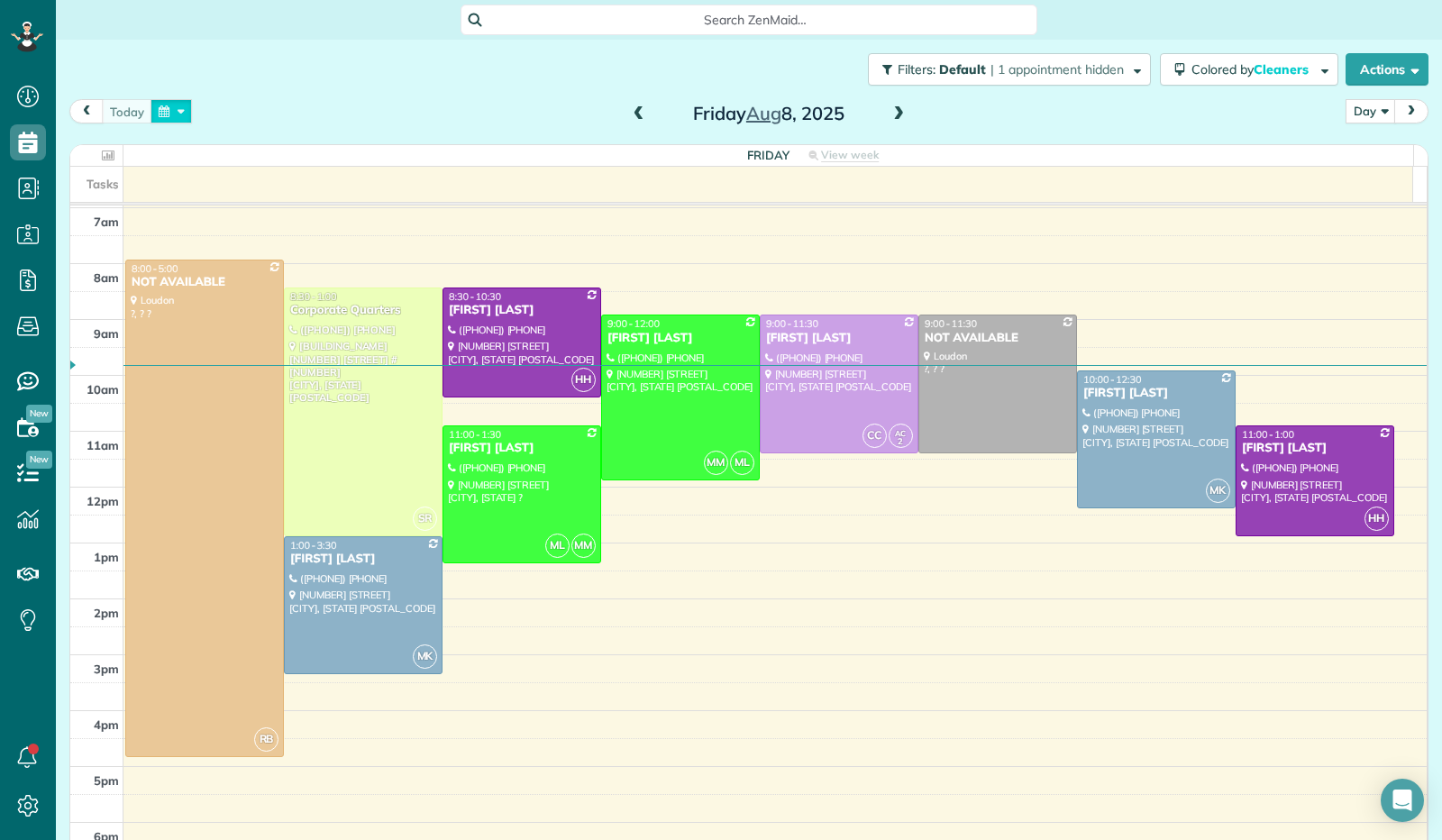 click at bounding box center [171, 111] 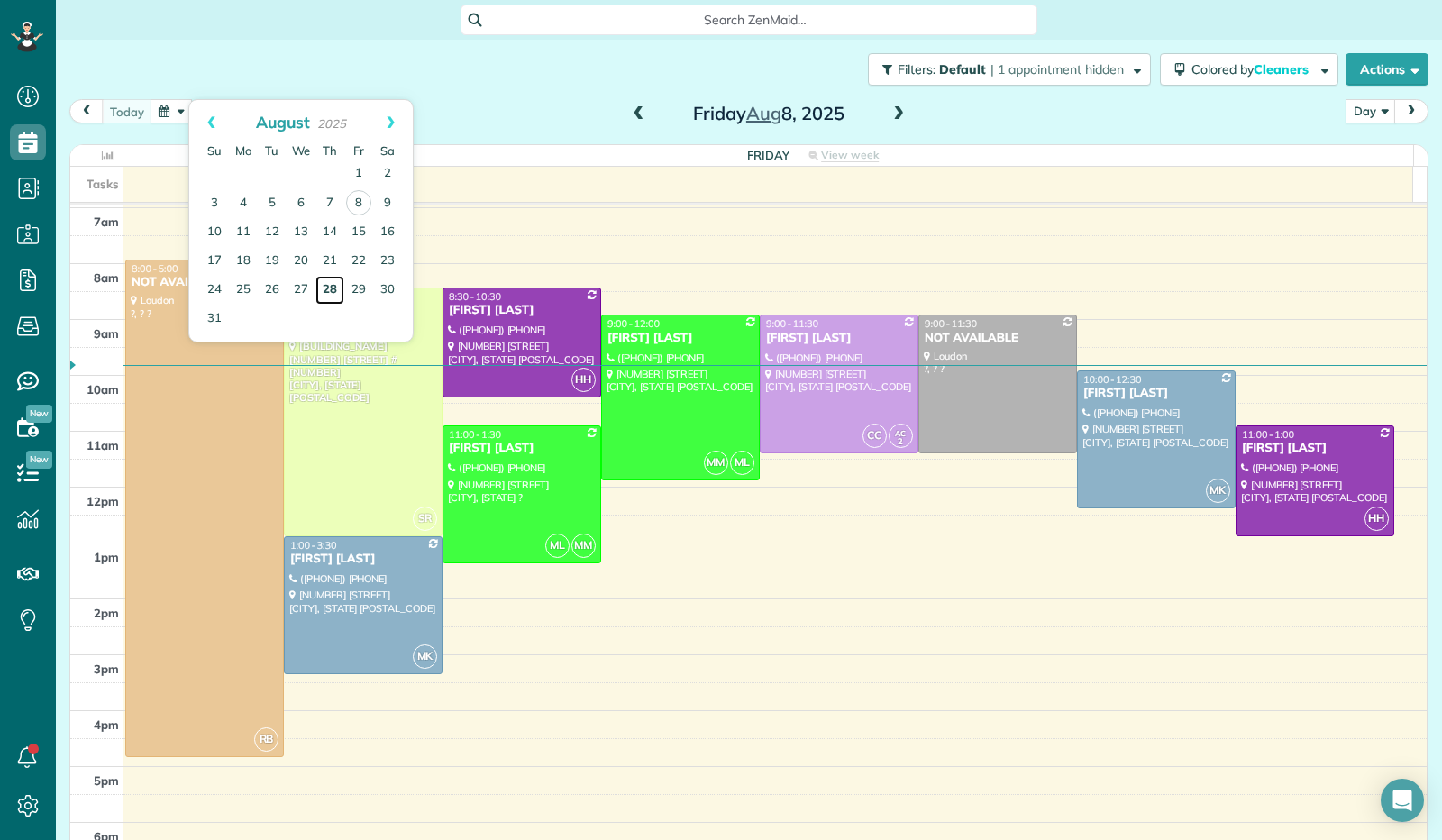click on "28" at bounding box center [330, 290] 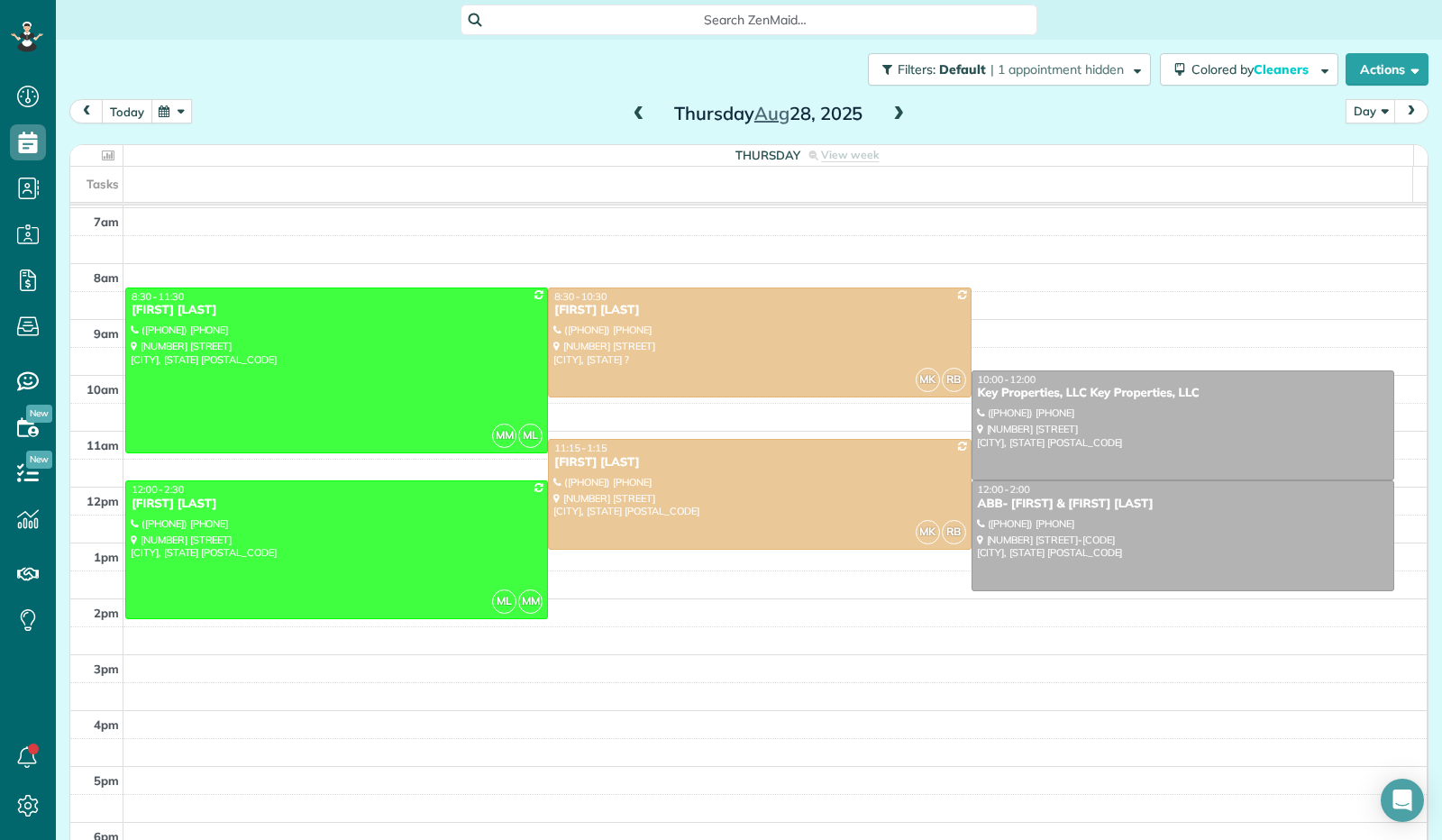 click on "today" at bounding box center (127, 111) 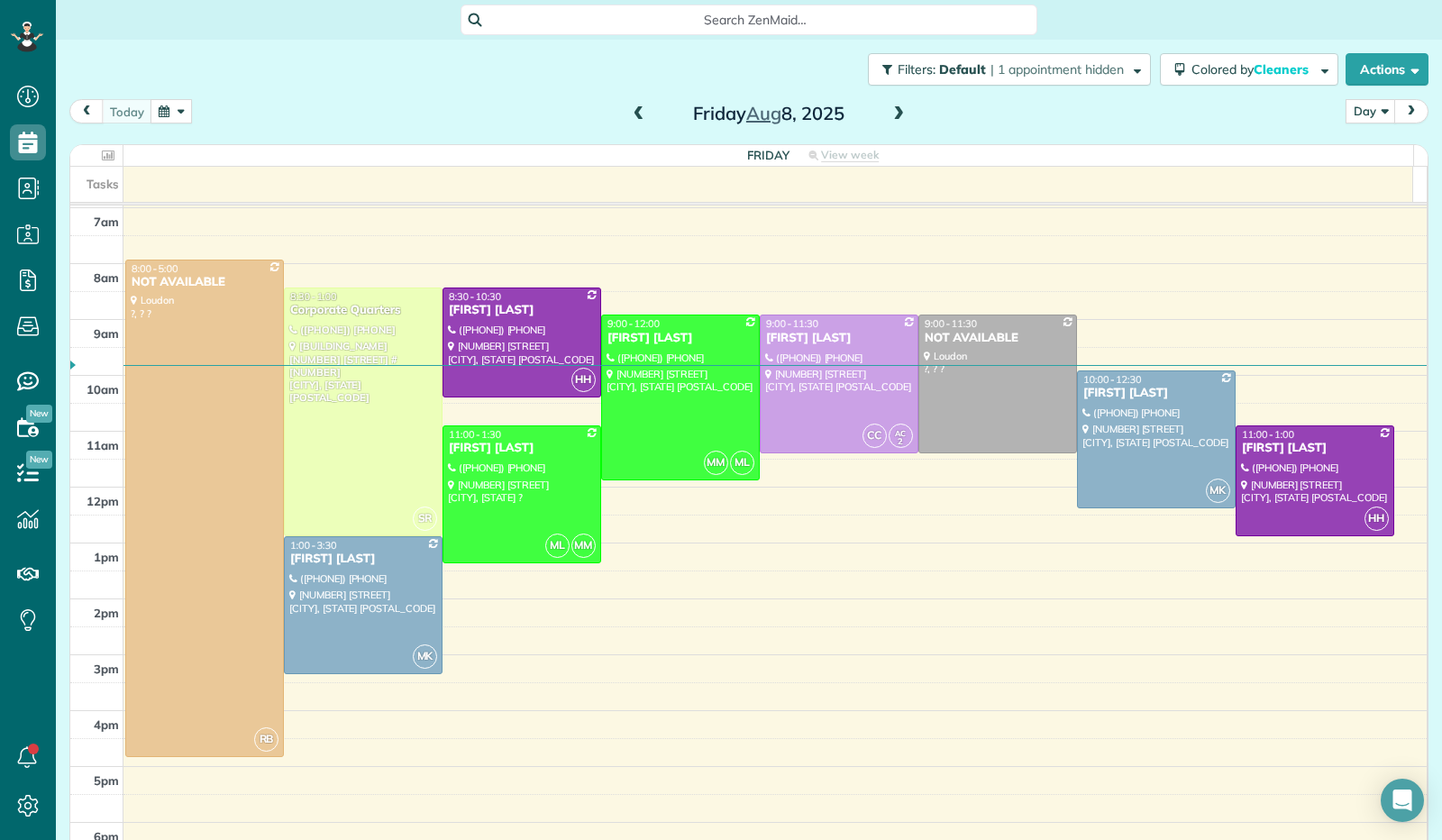 click at bounding box center (899, 114) 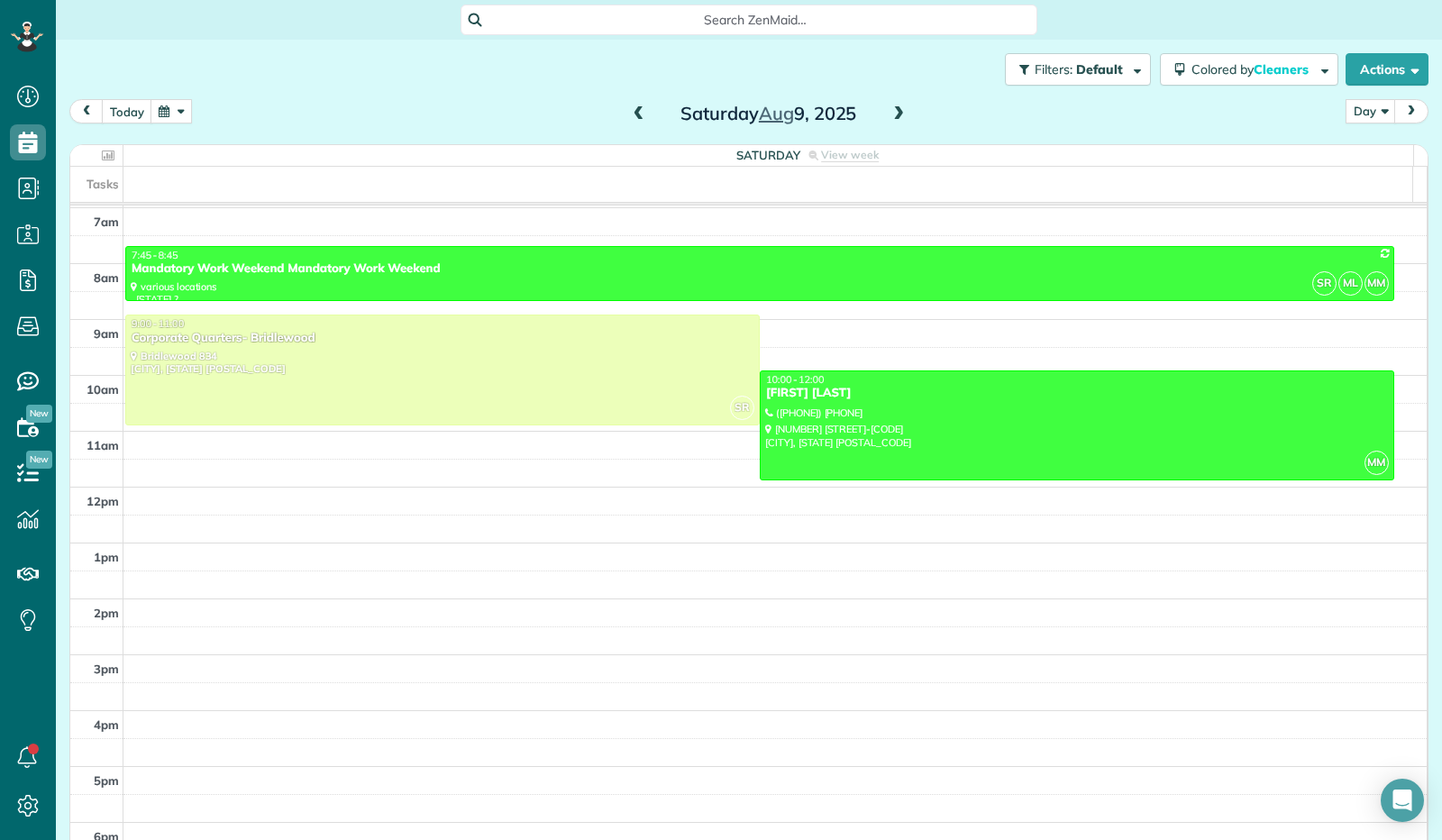 click on "today Day Day Week Month [DAY] [MONTH] [DATE]" at bounding box center [749, 115] 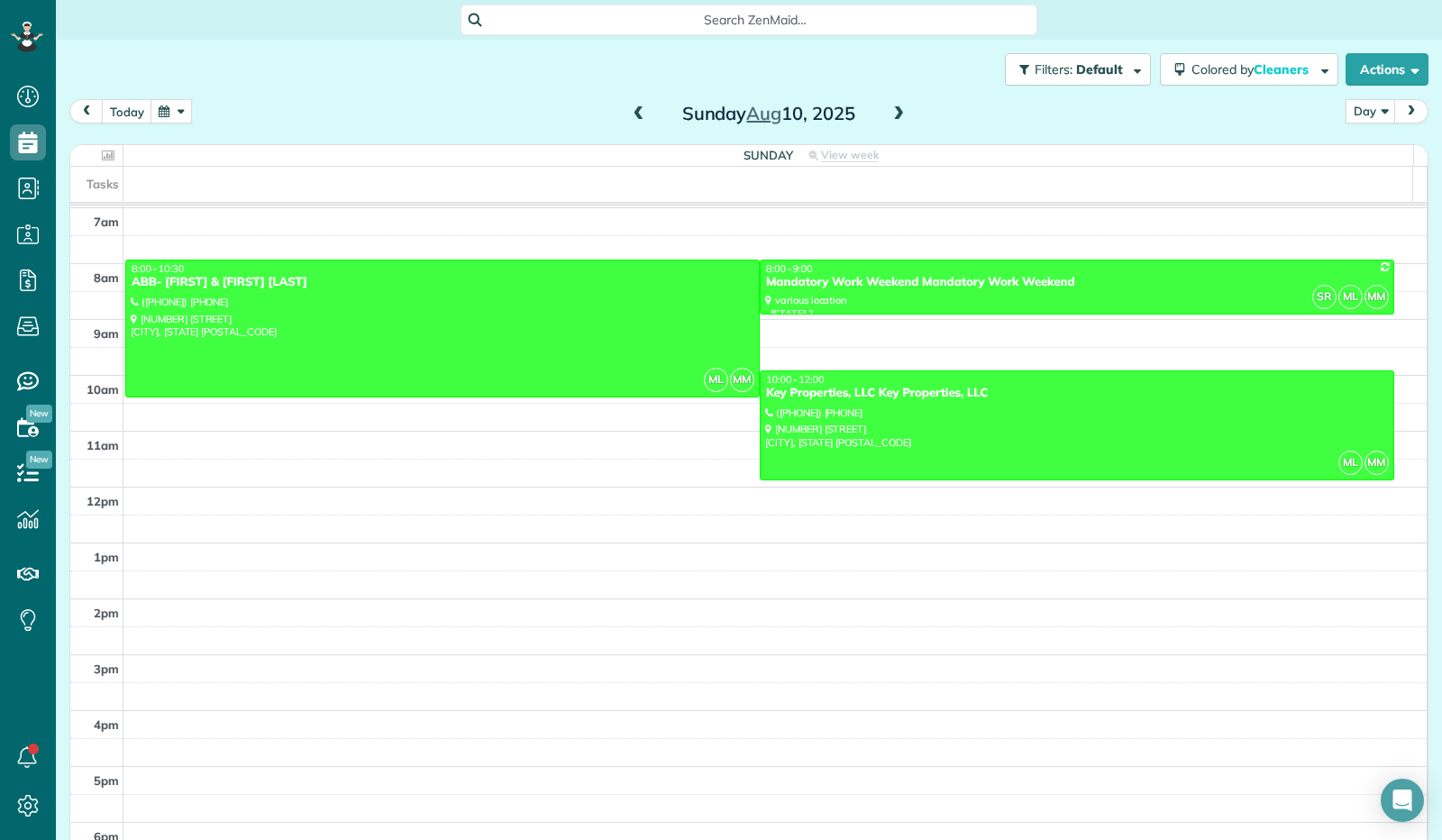 click at bounding box center [899, 114] 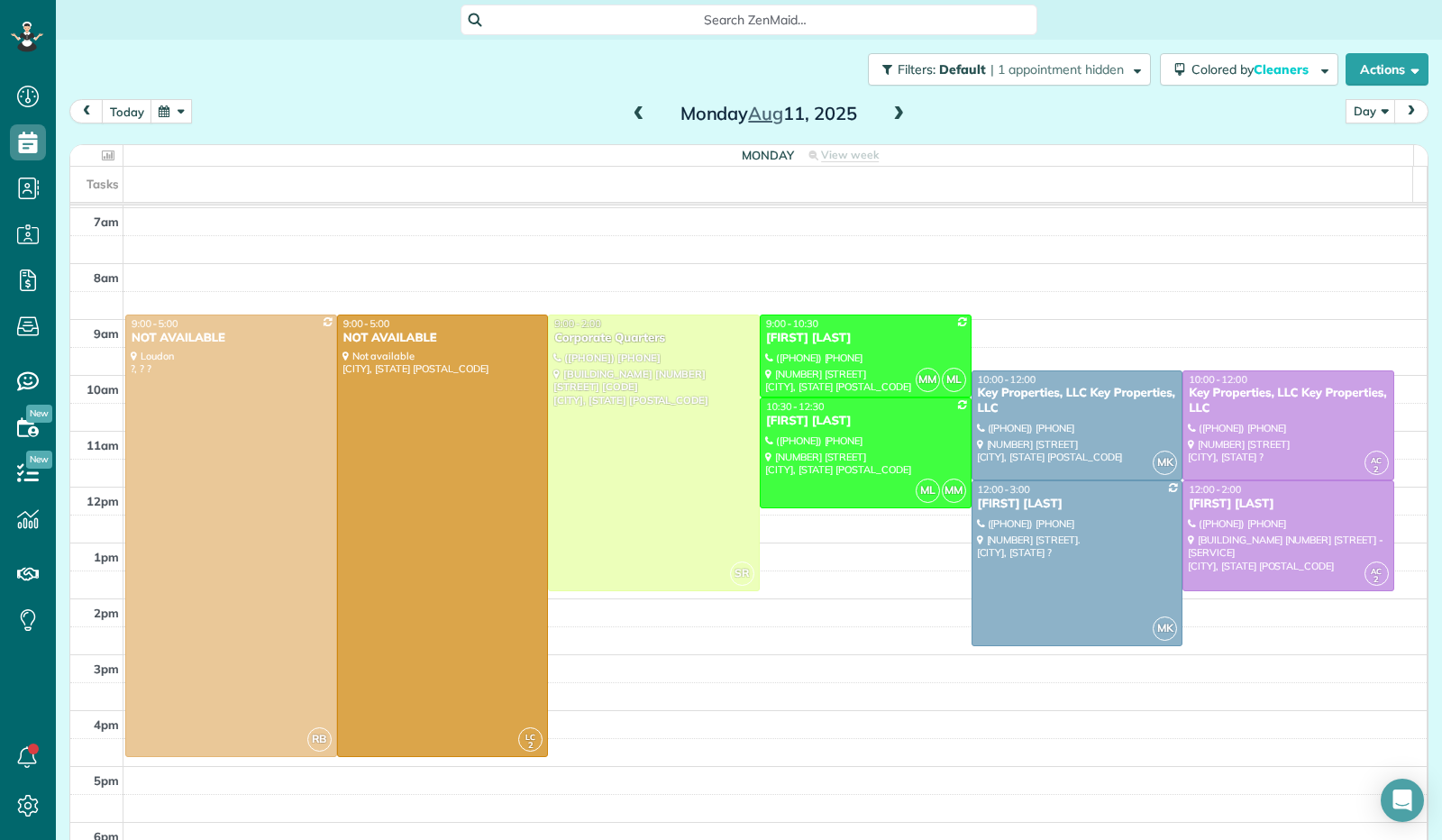 click at bounding box center [899, 114] 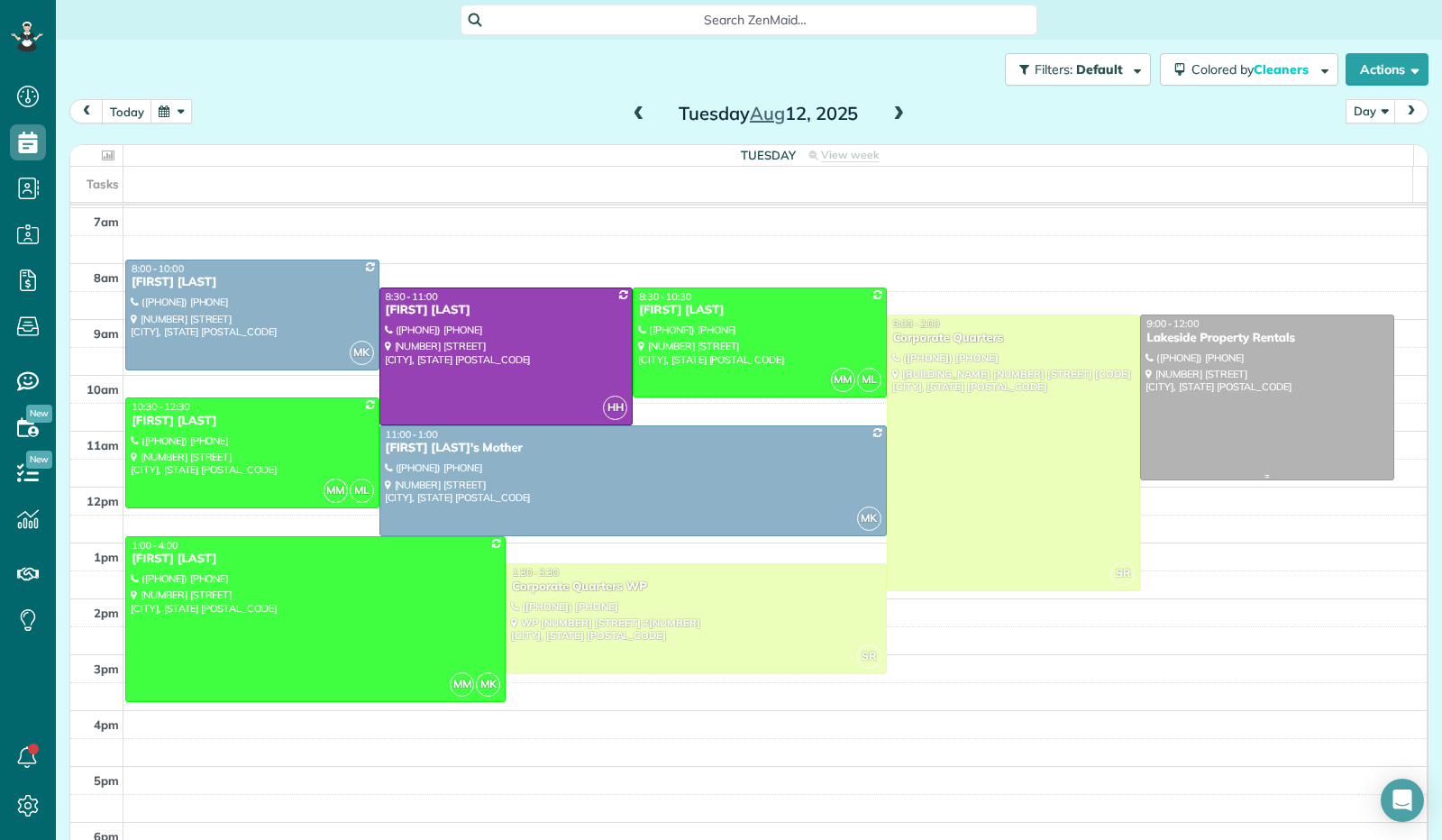 click at bounding box center (1267, 397) 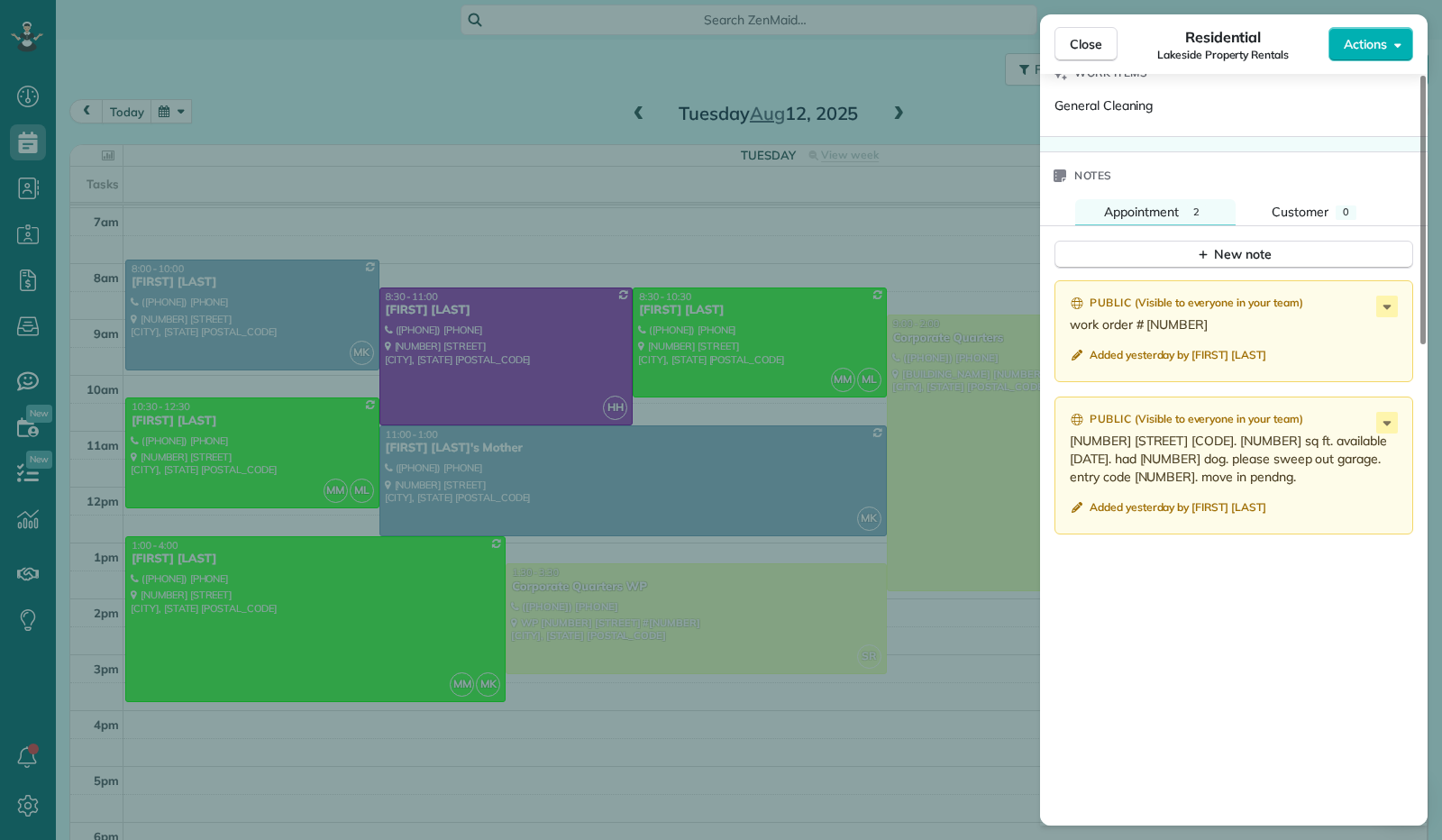 scroll, scrollTop: 1173, scrollLeft: 0, axis: vertical 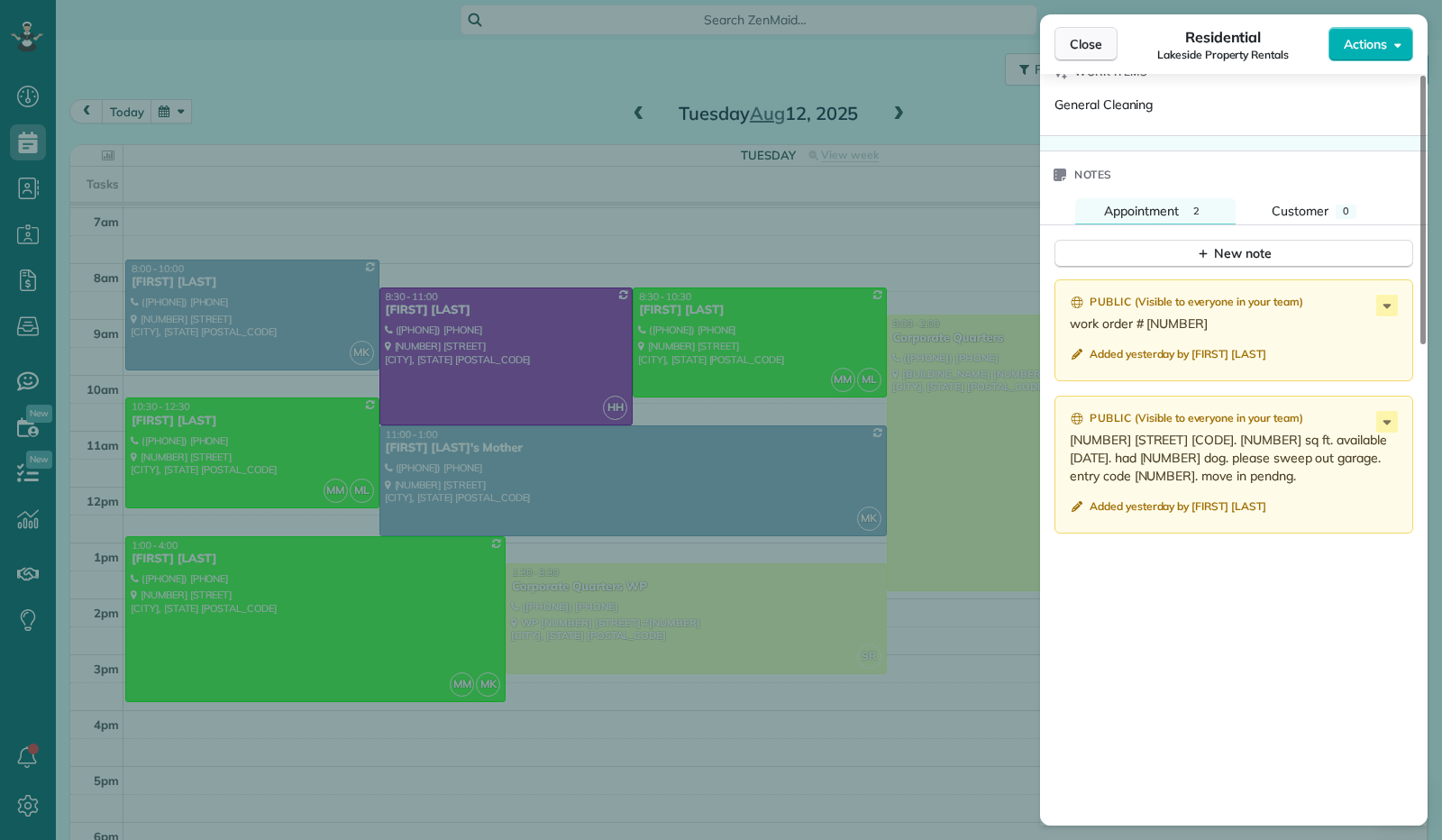 click on "Close" at bounding box center (1086, 44) 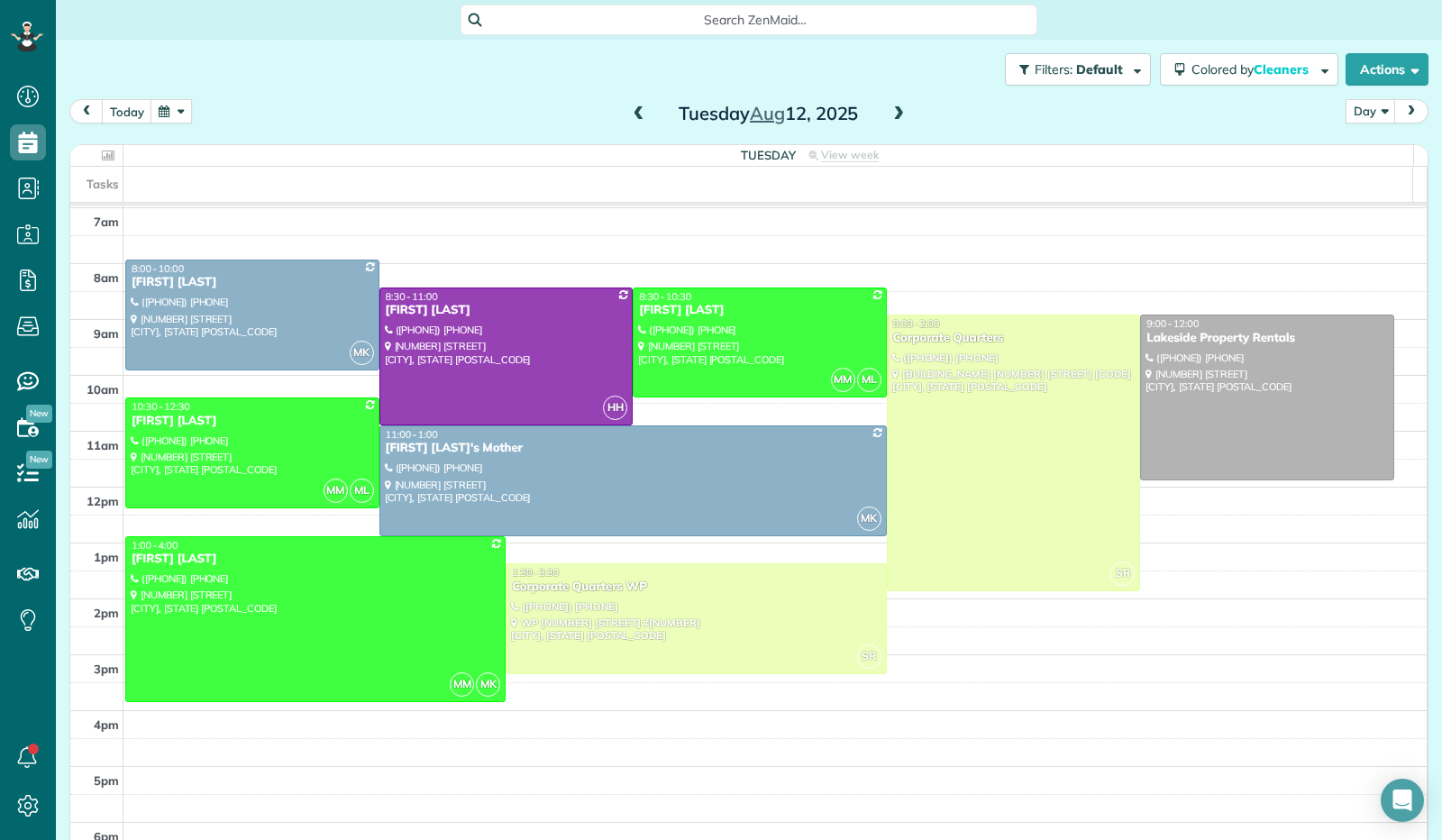 click at bounding box center (899, 114) 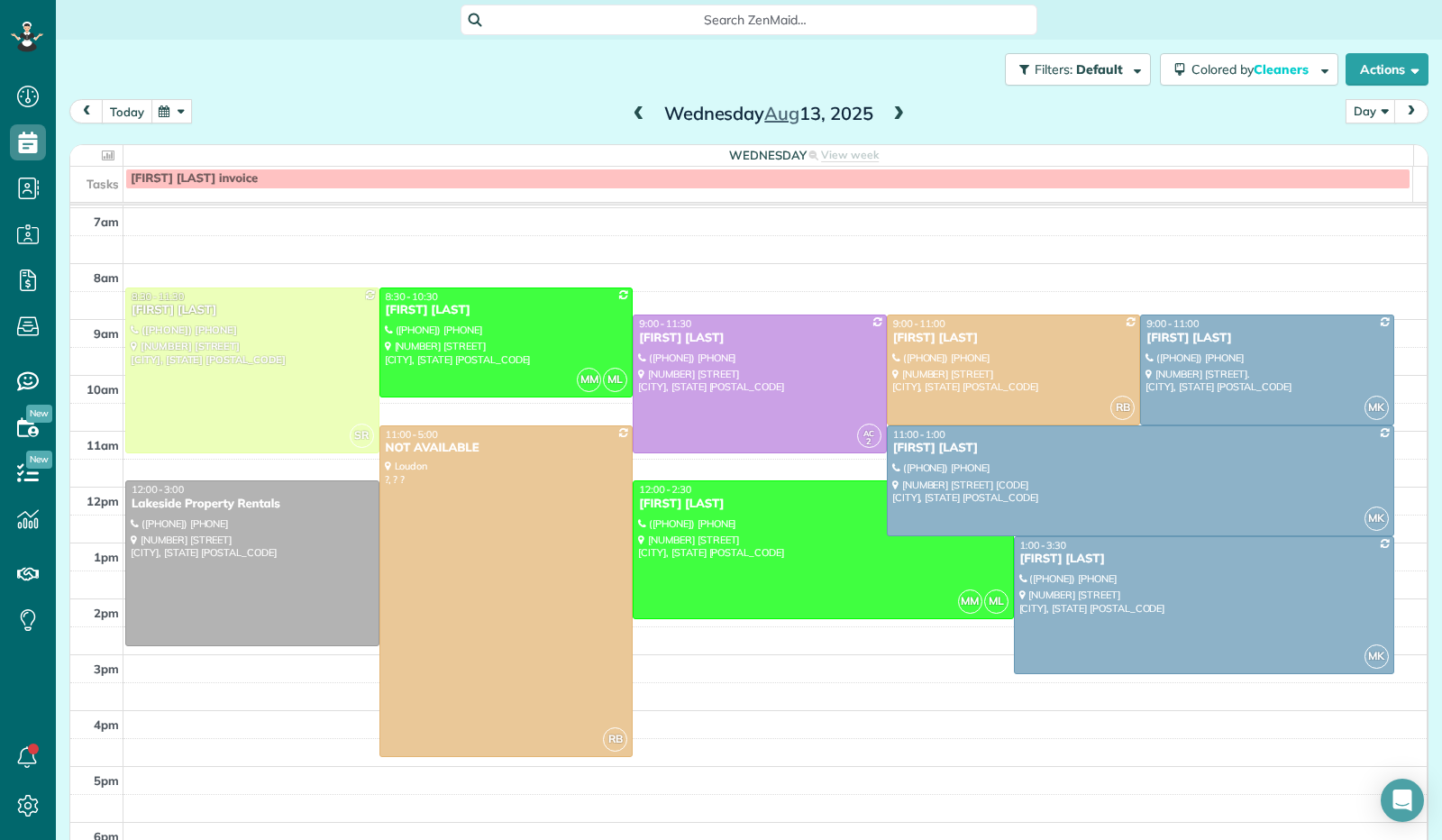 click on "today" at bounding box center [127, 111] 